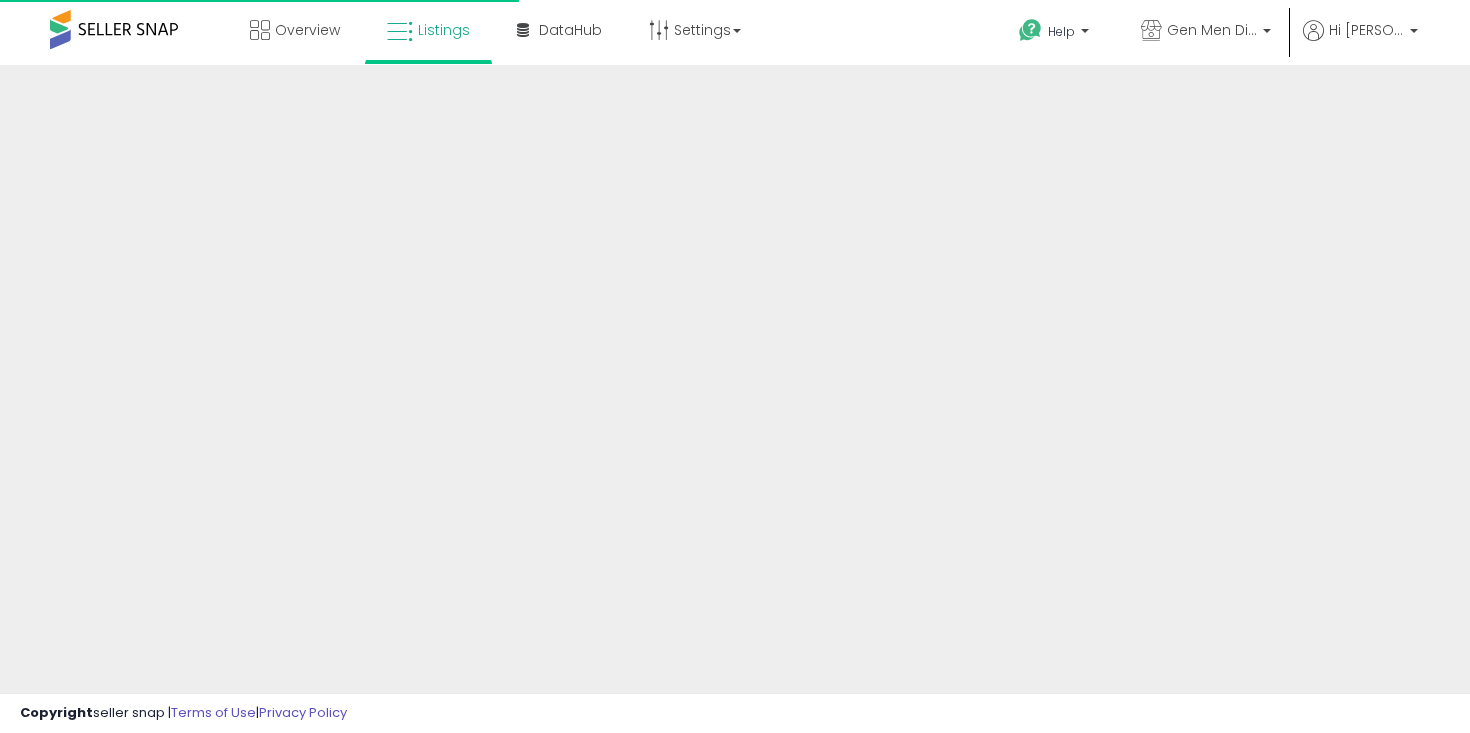 scroll, scrollTop: 0, scrollLeft: 0, axis: both 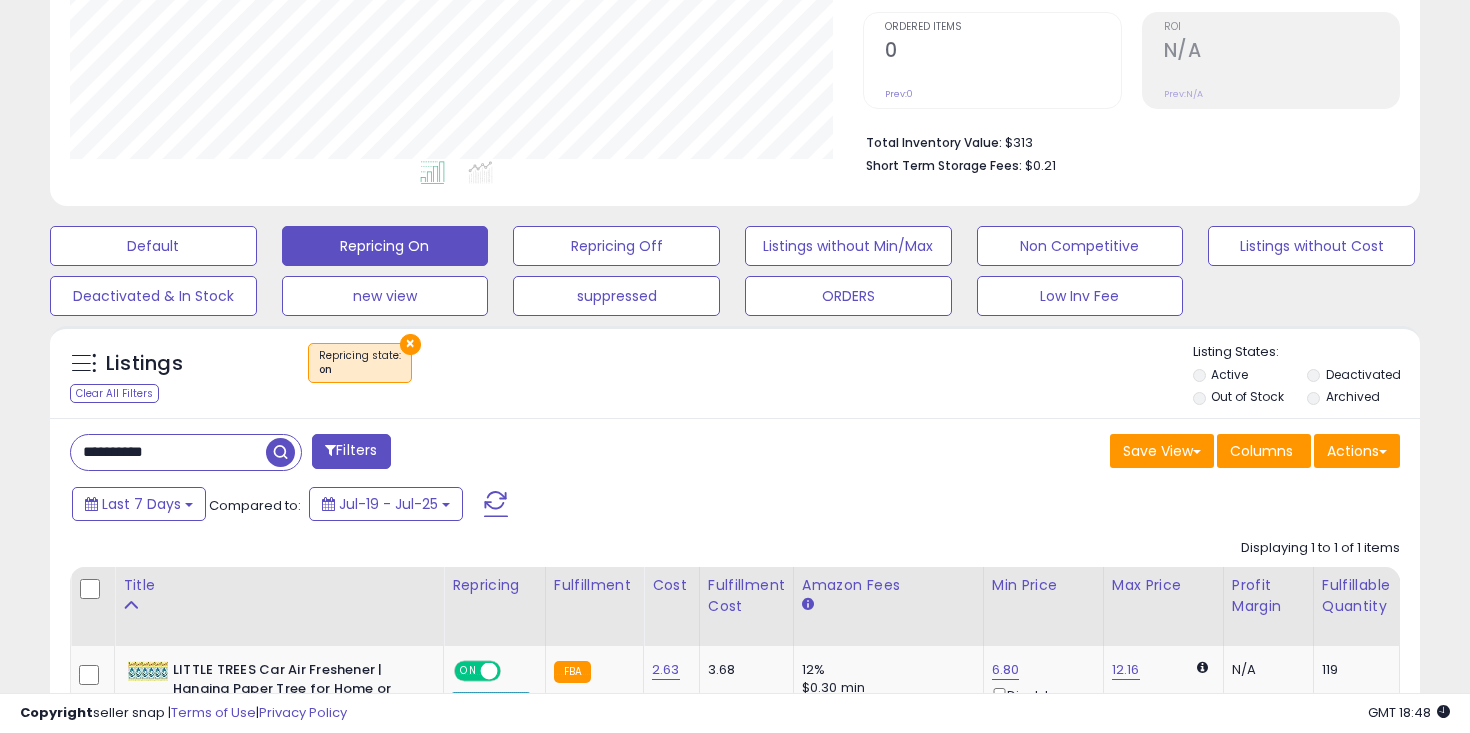 click on "**********" at bounding box center (168, 452) 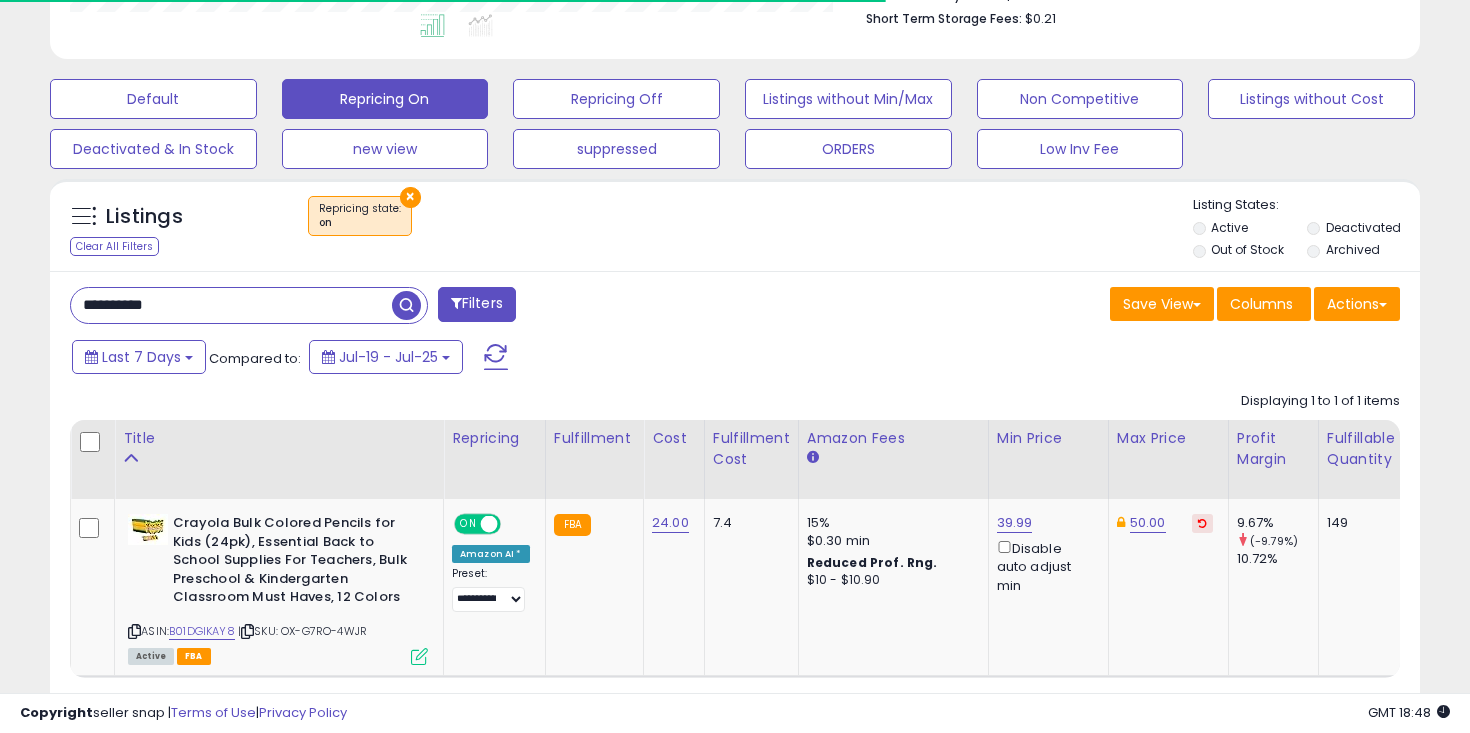 scroll, scrollTop: 585, scrollLeft: 0, axis: vertical 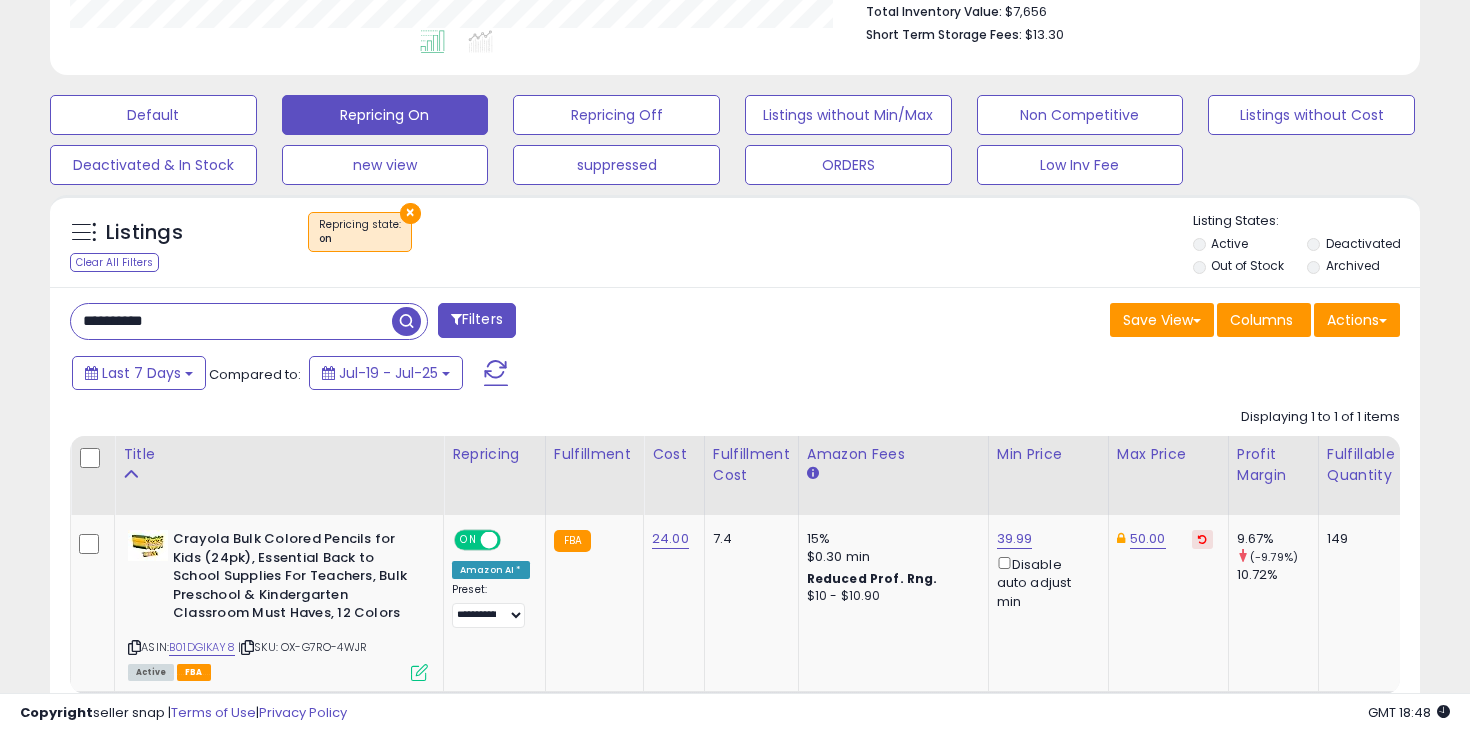 click on "**********" at bounding box center [231, 321] 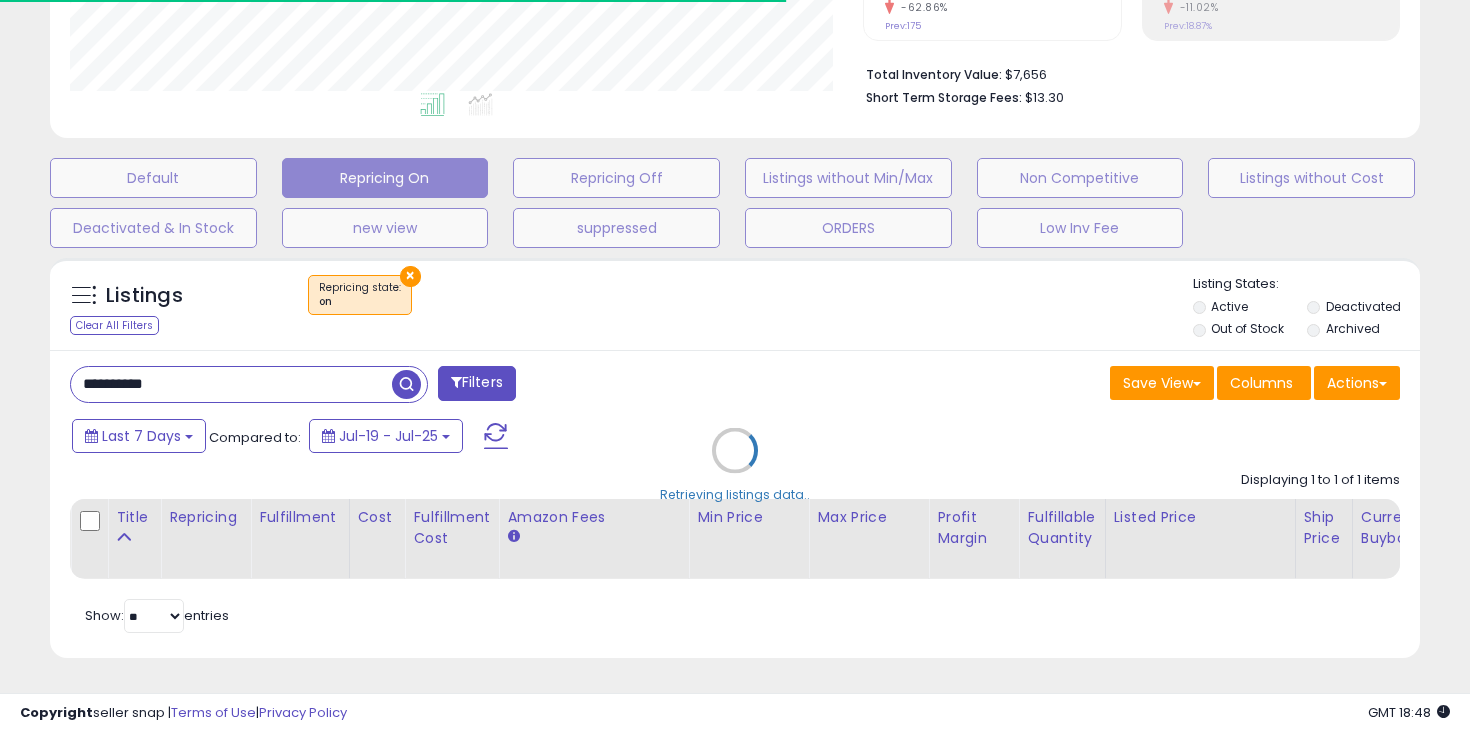scroll, scrollTop: 535, scrollLeft: 0, axis: vertical 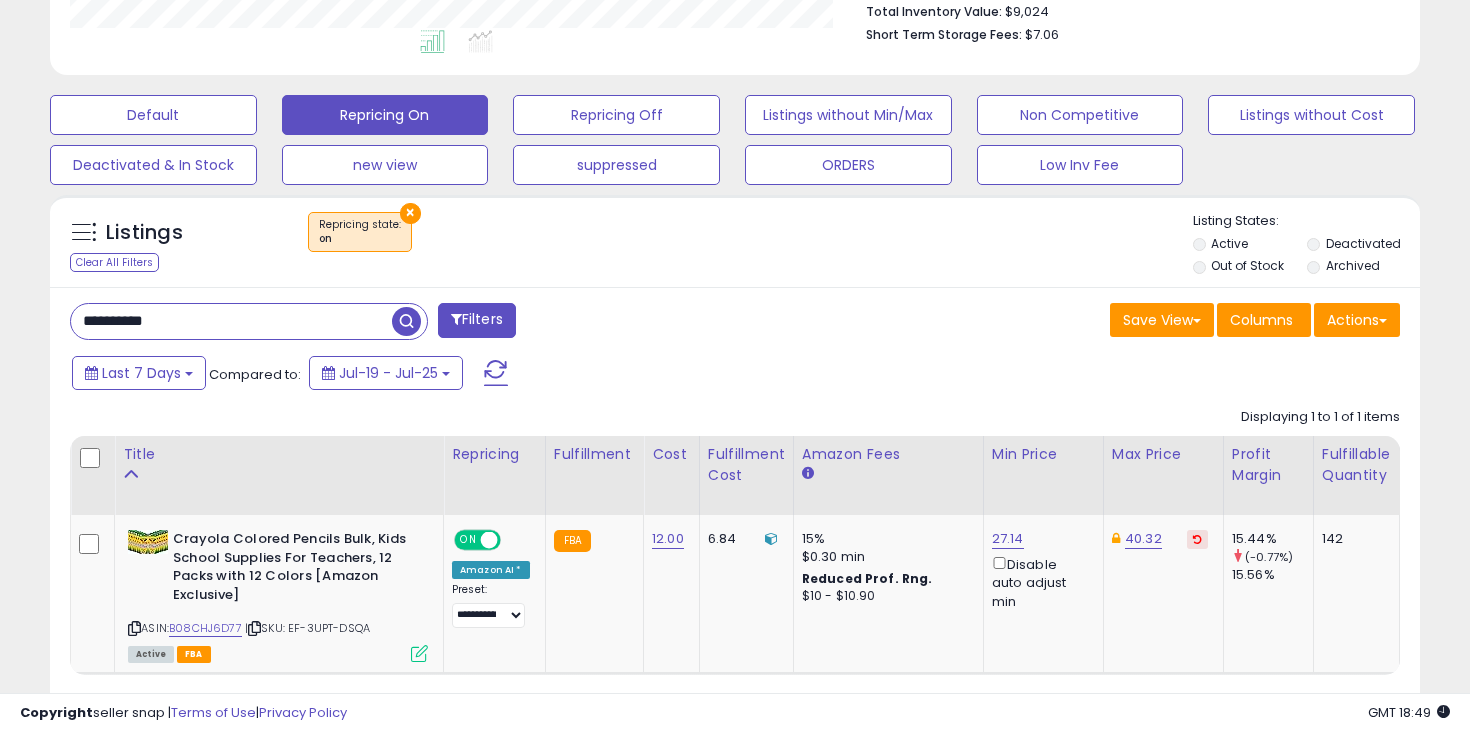 click on "**********" at bounding box center [231, 321] 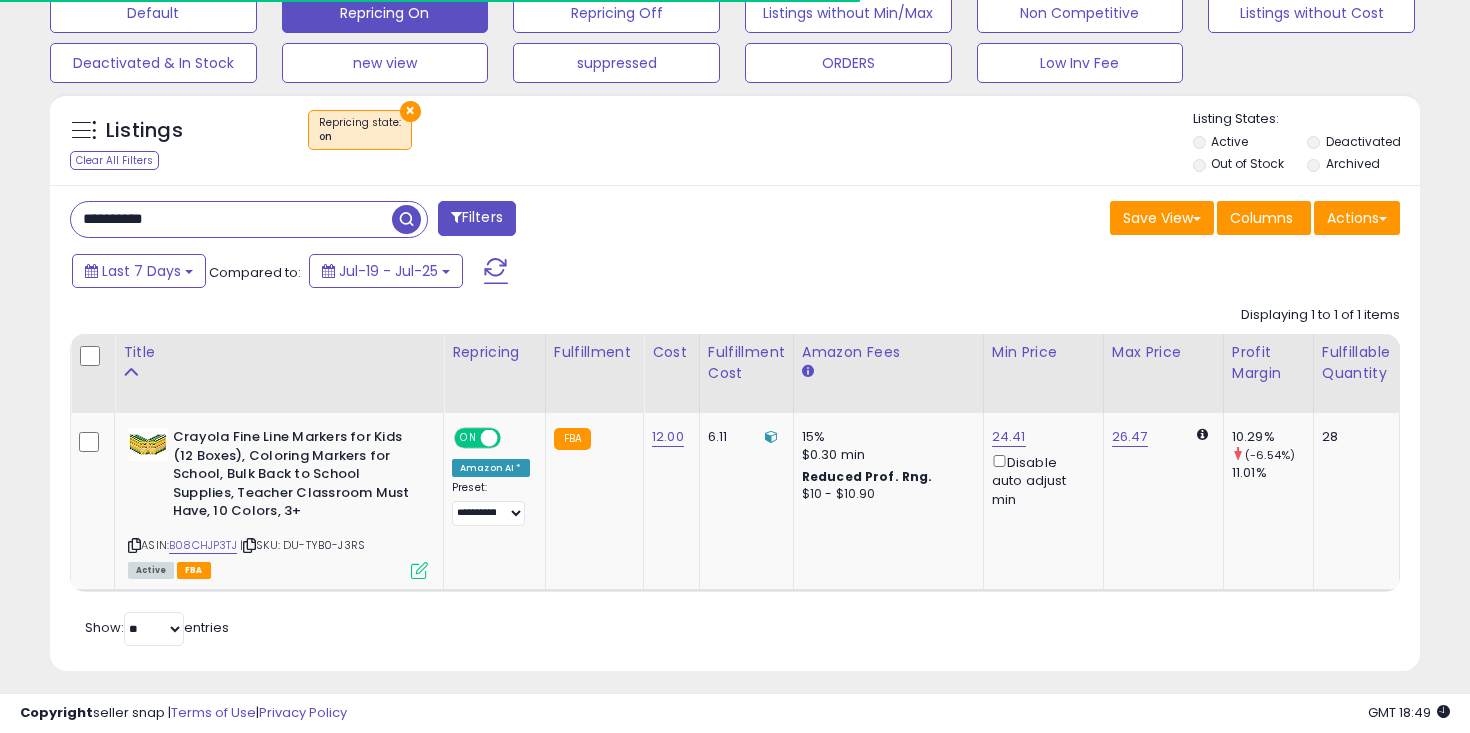 scroll, scrollTop: 650, scrollLeft: 0, axis: vertical 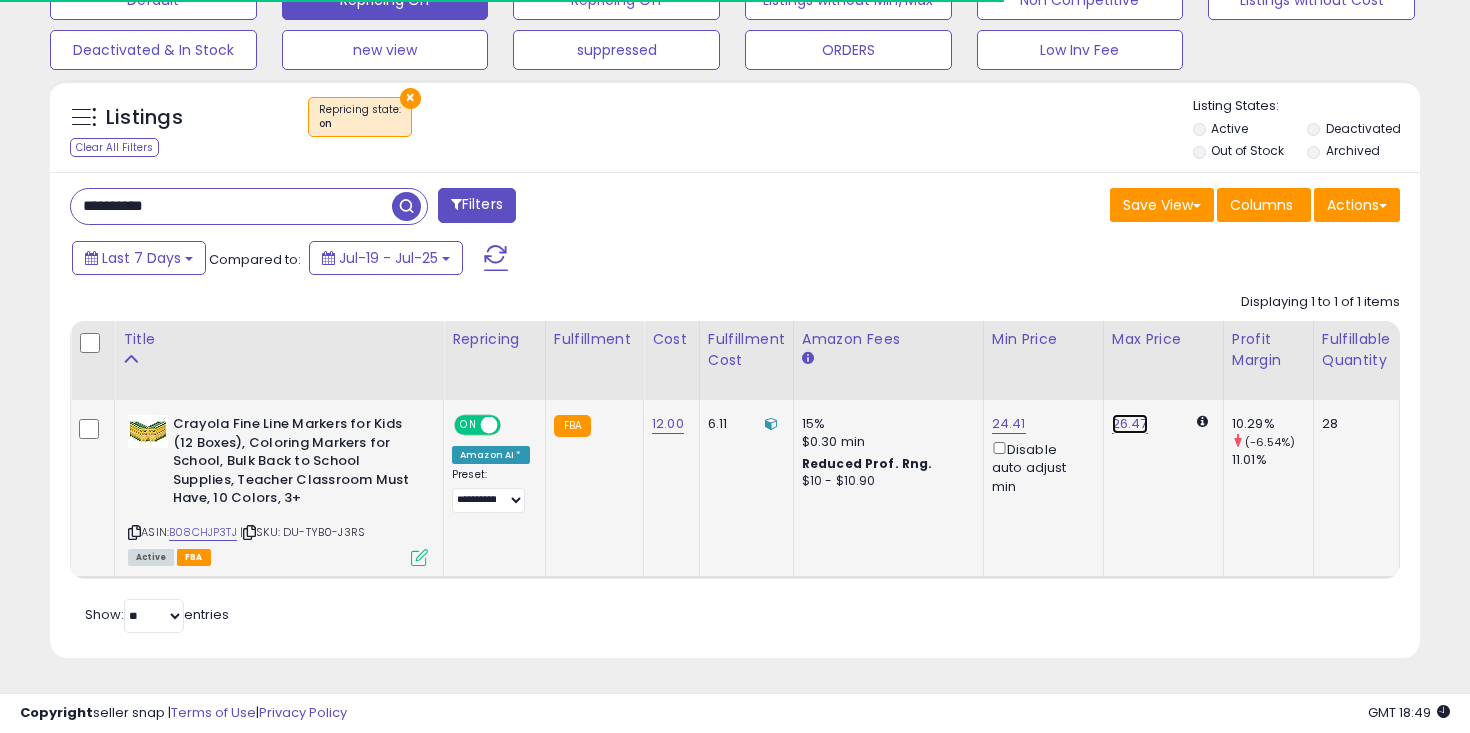 click on "26.47" at bounding box center (1130, 424) 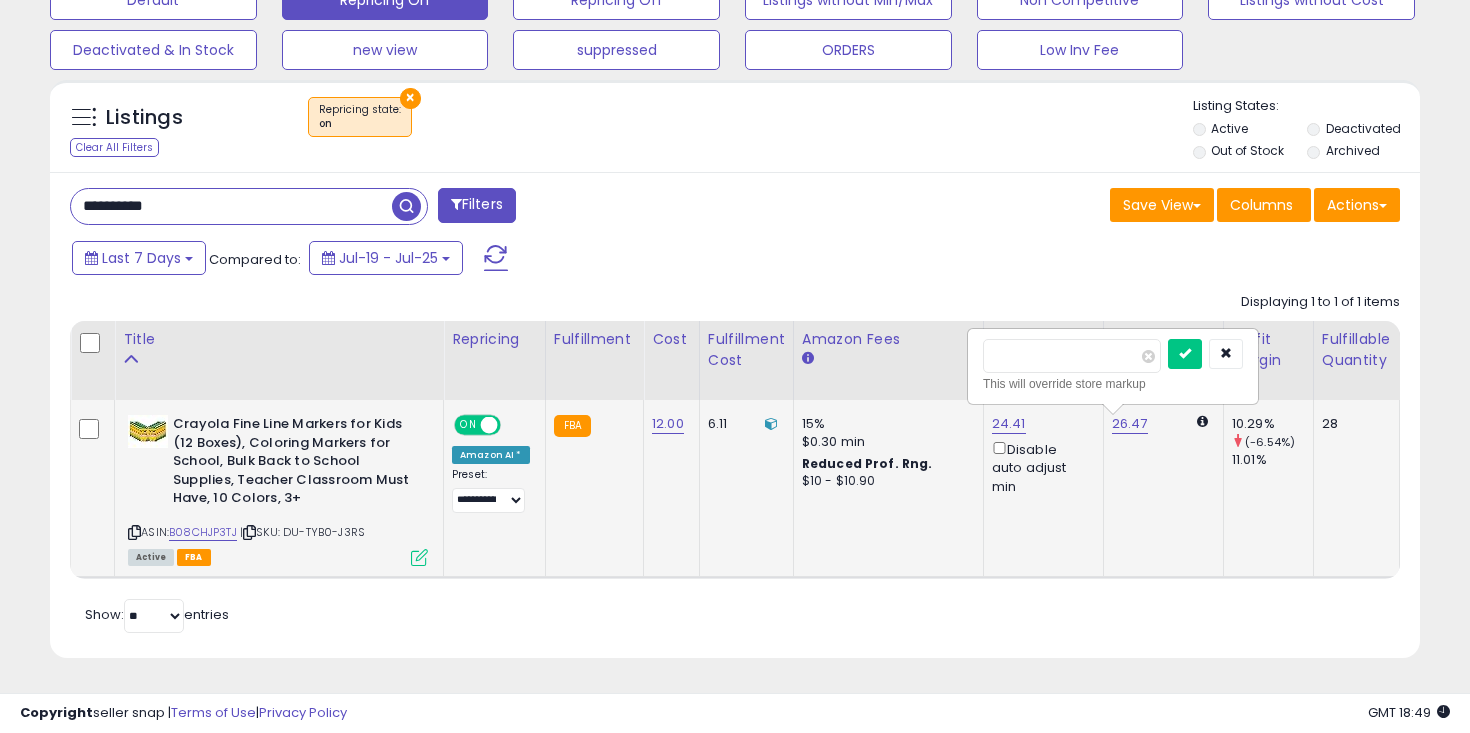 scroll, scrollTop: 999590, scrollLeft: 999206, axis: both 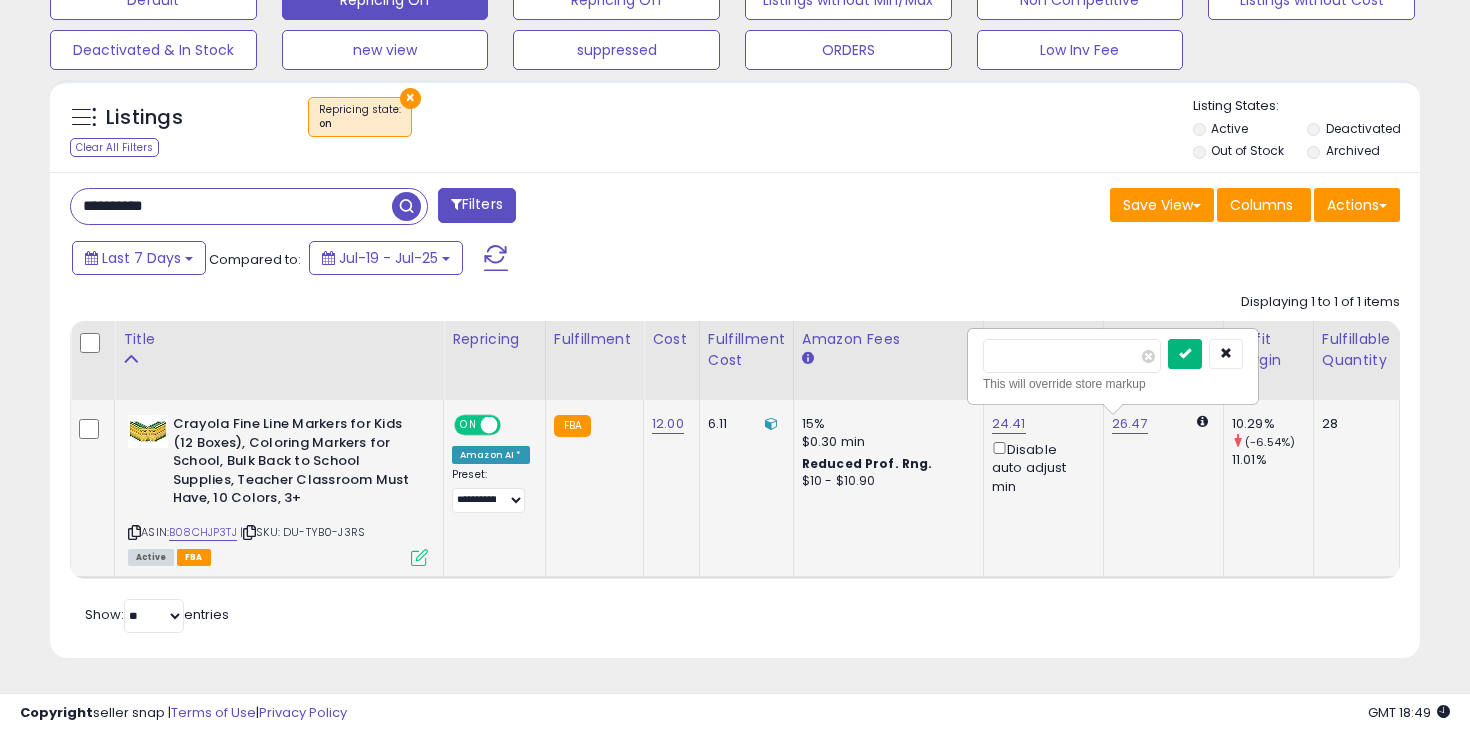 type on "**" 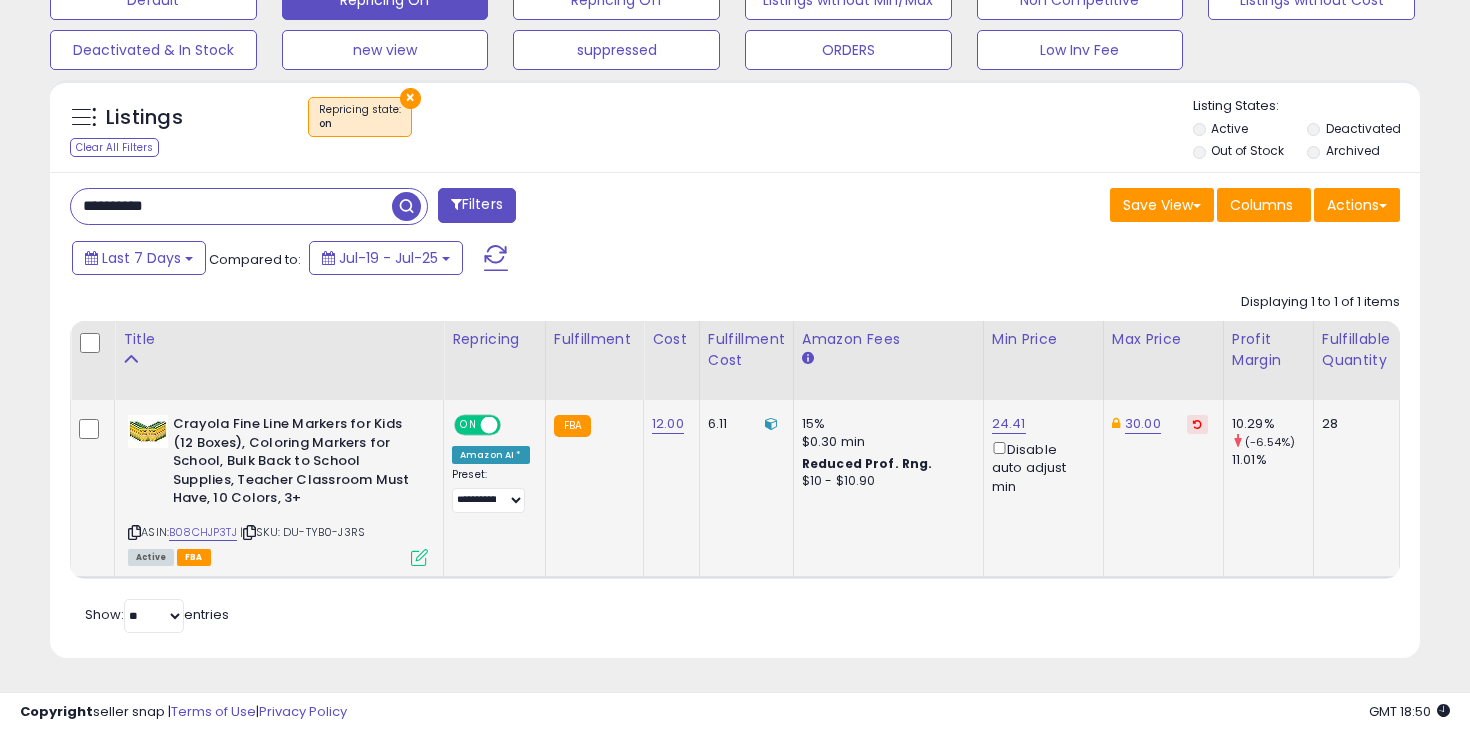 scroll, scrollTop: 651, scrollLeft: 0, axis: vertical 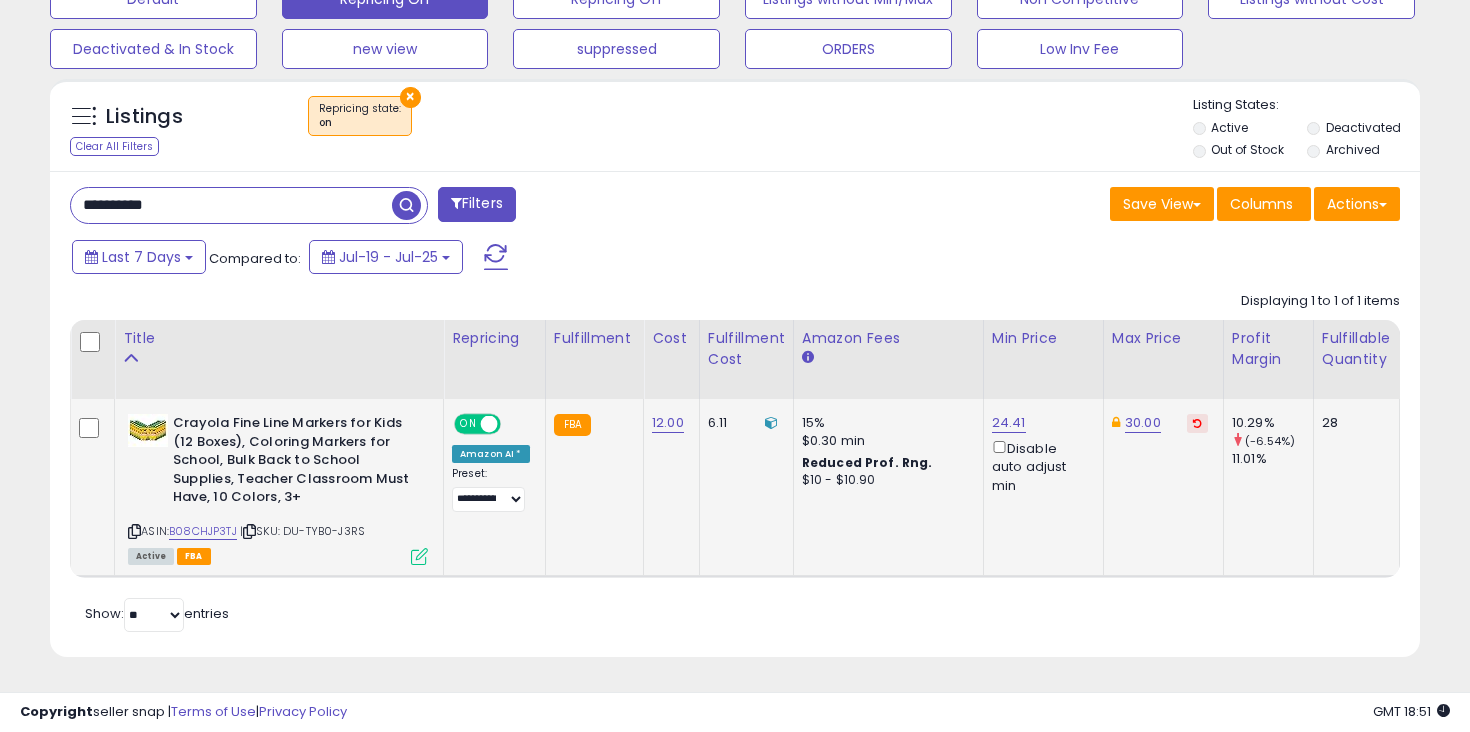 click on "**********" at bounding box center [231, 205] 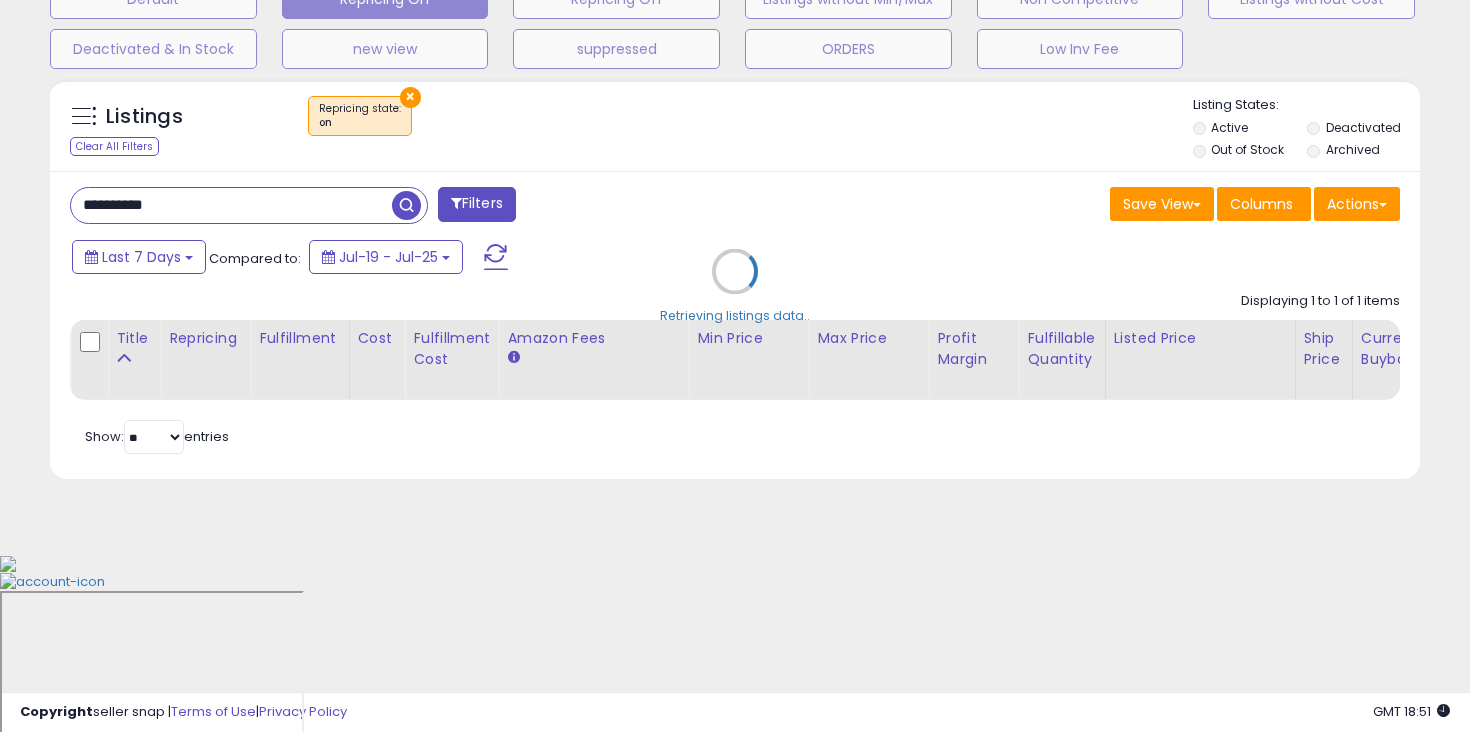 scroll, scrollTop: 473, scrollLeft: 0, axis: vertical 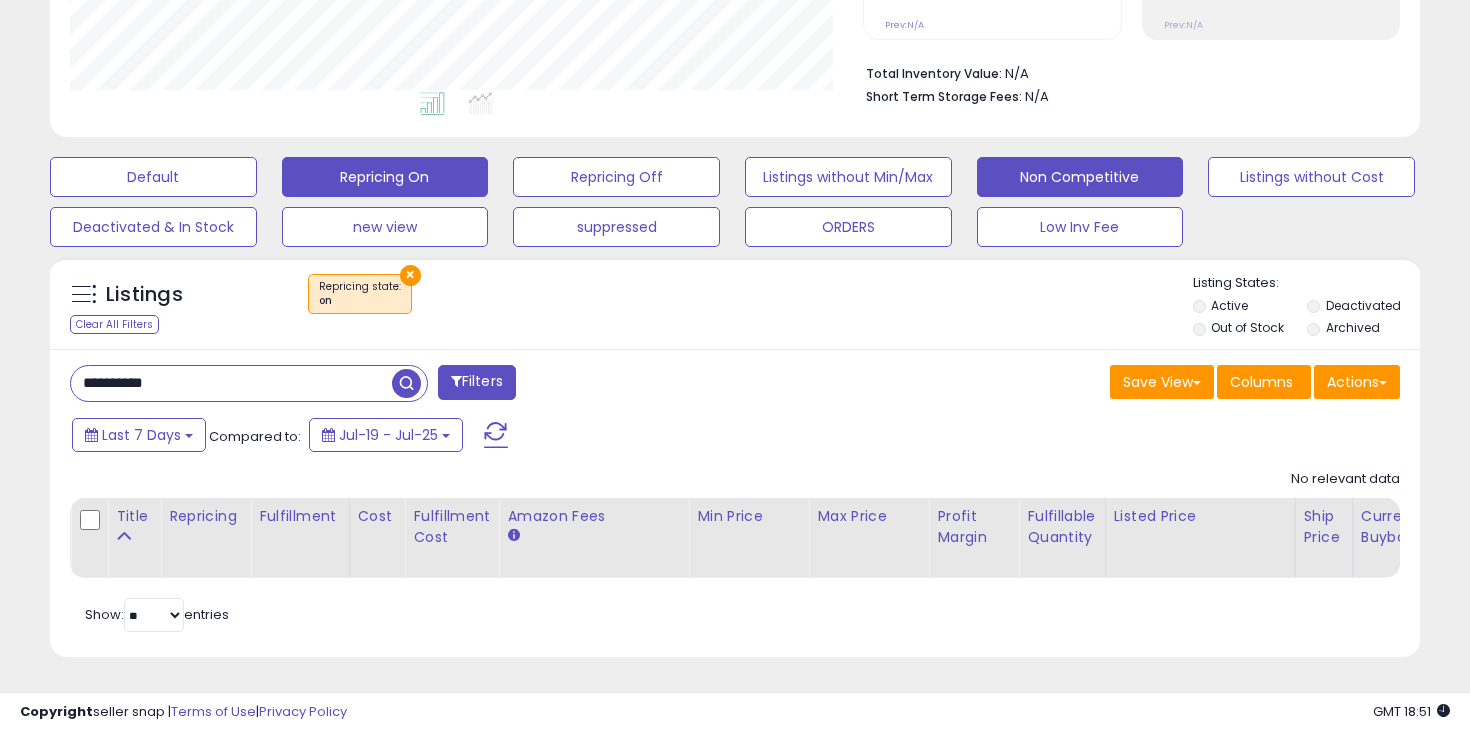 click on "Non Competitive" at bounding box center (153, 177) 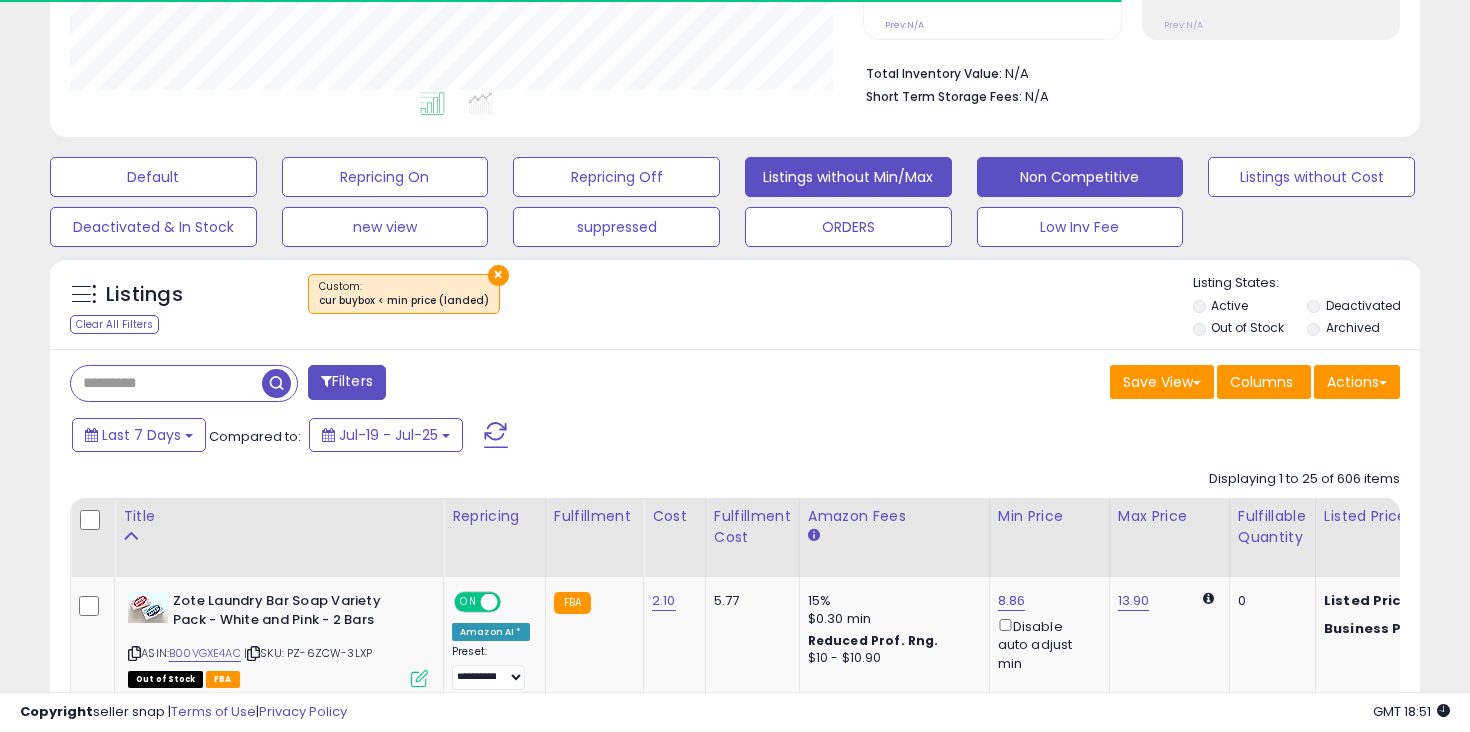 click on "Listings without Min/Max" at bounding box center [153, 177] 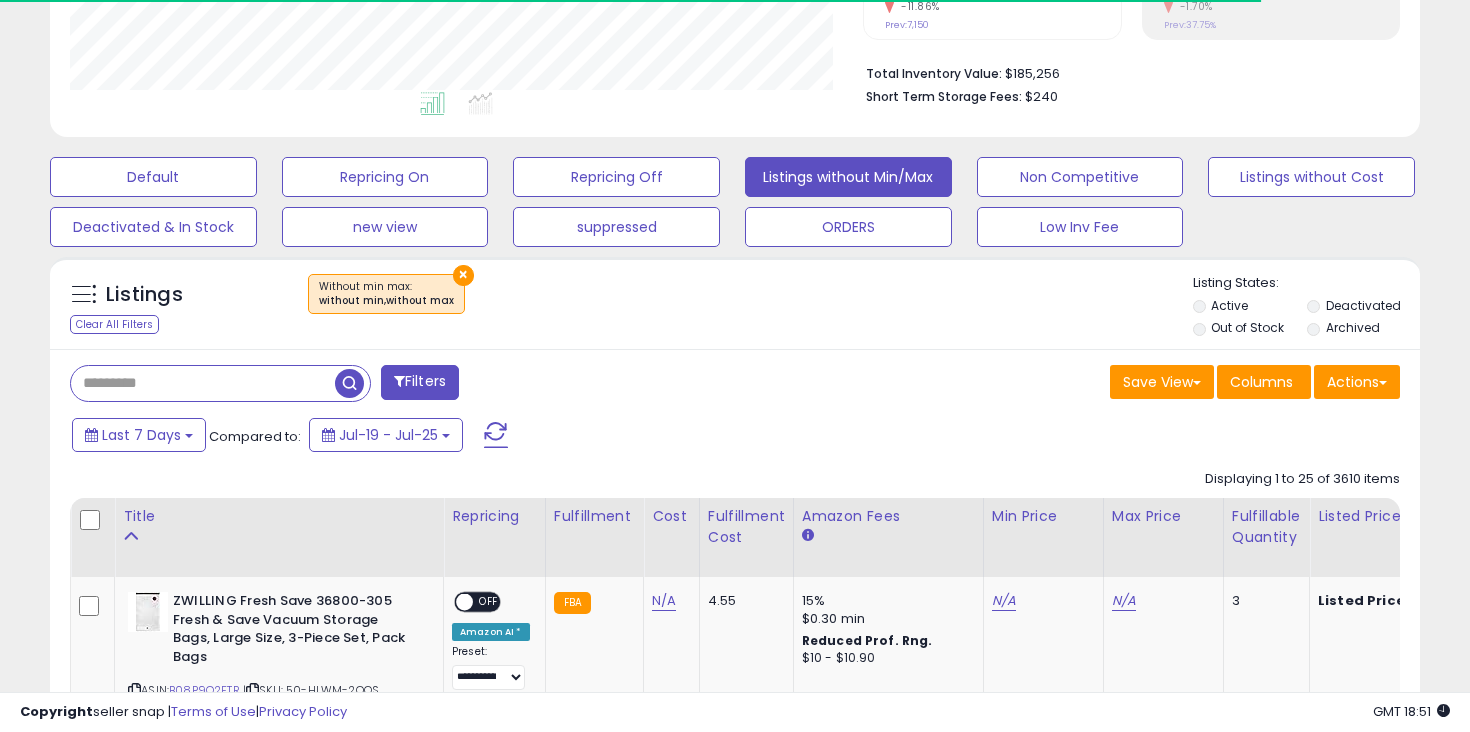 click at bounding box center [203, 383] 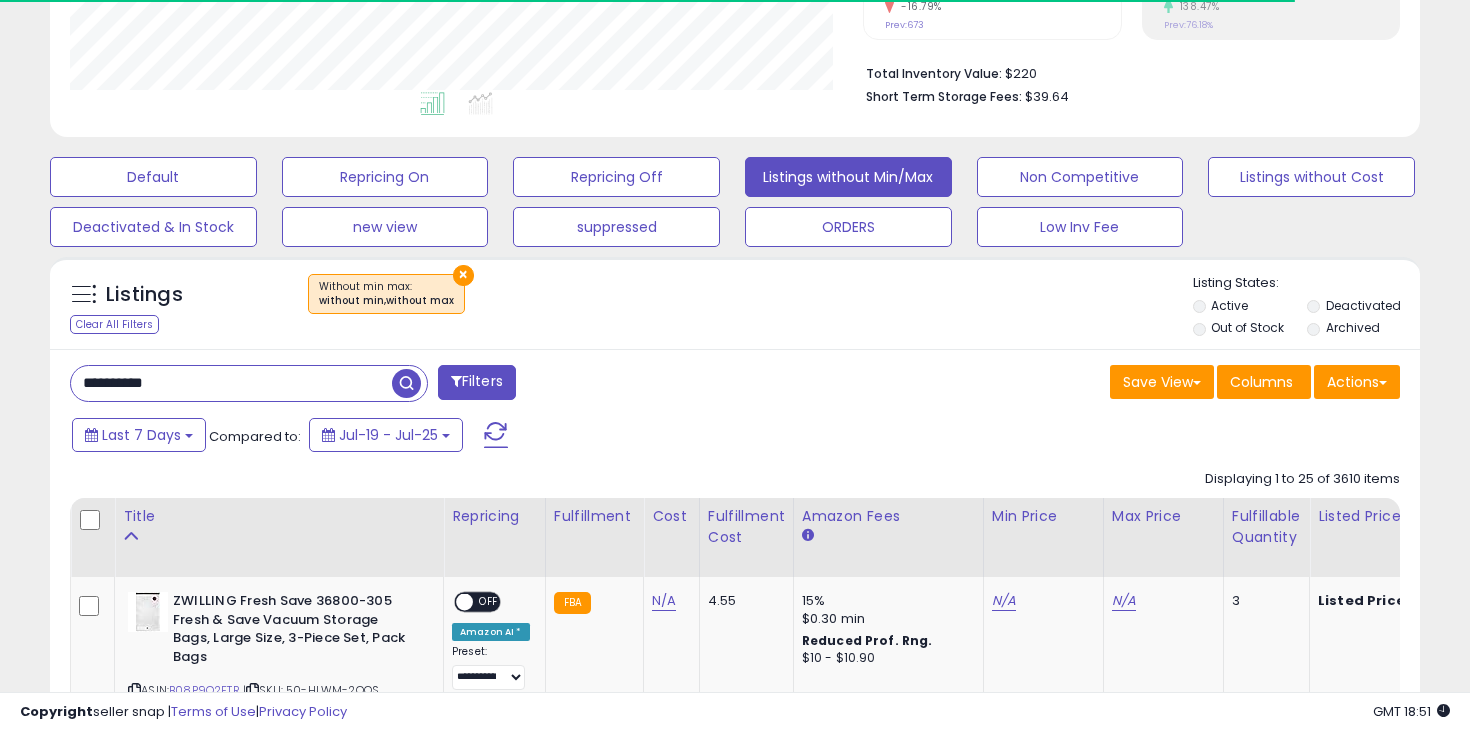 type on "**********" 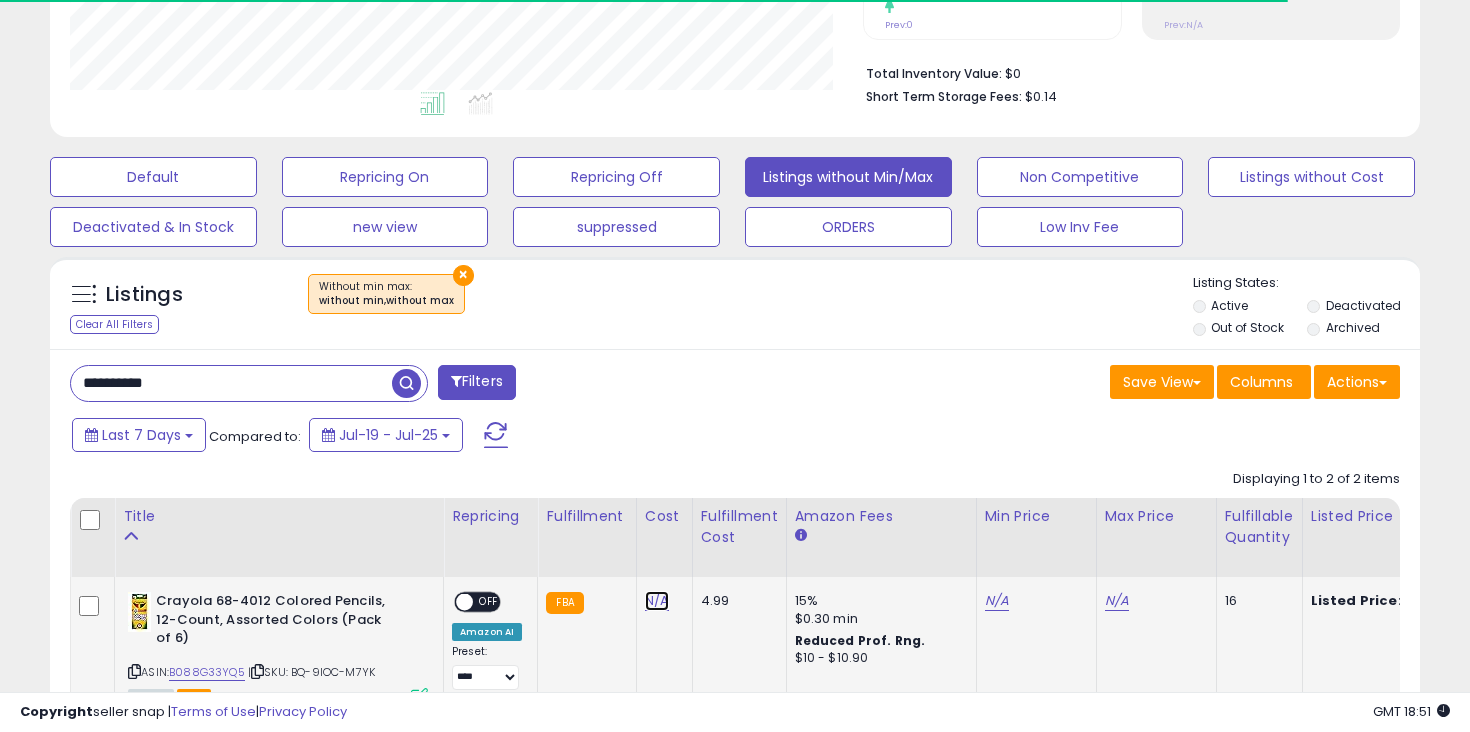 click on "N/A" at bounding box center [657, 601] 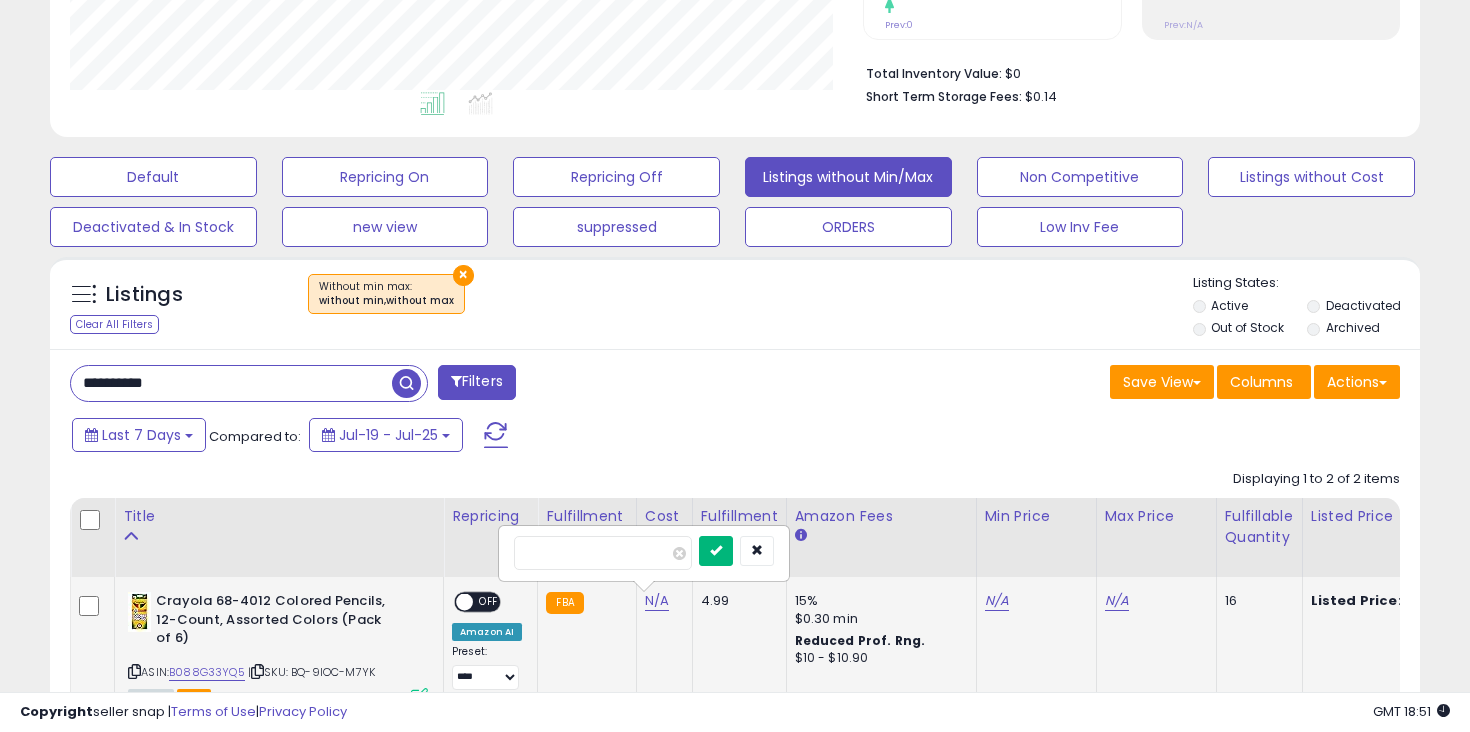 type on "*" 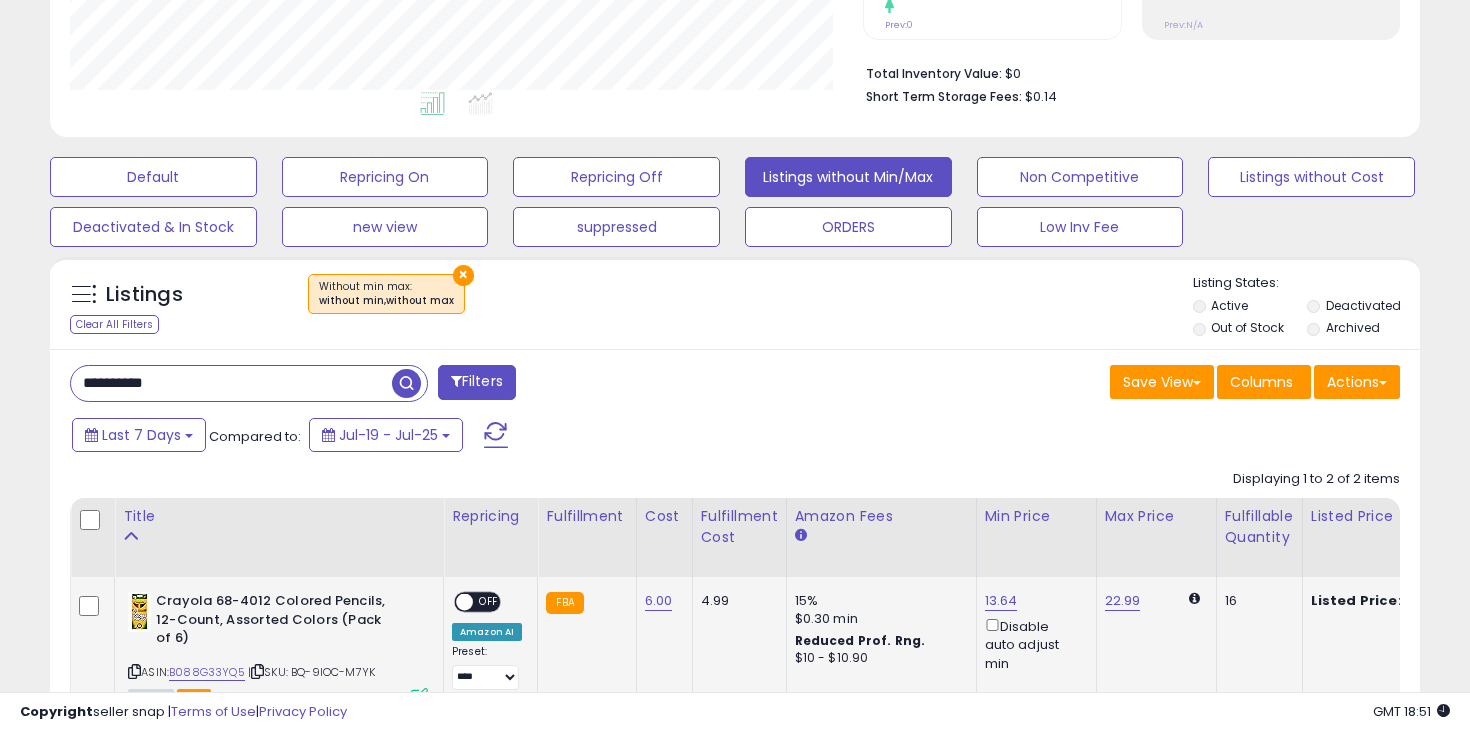 click on "OFF" at bounding box center (489, 602) 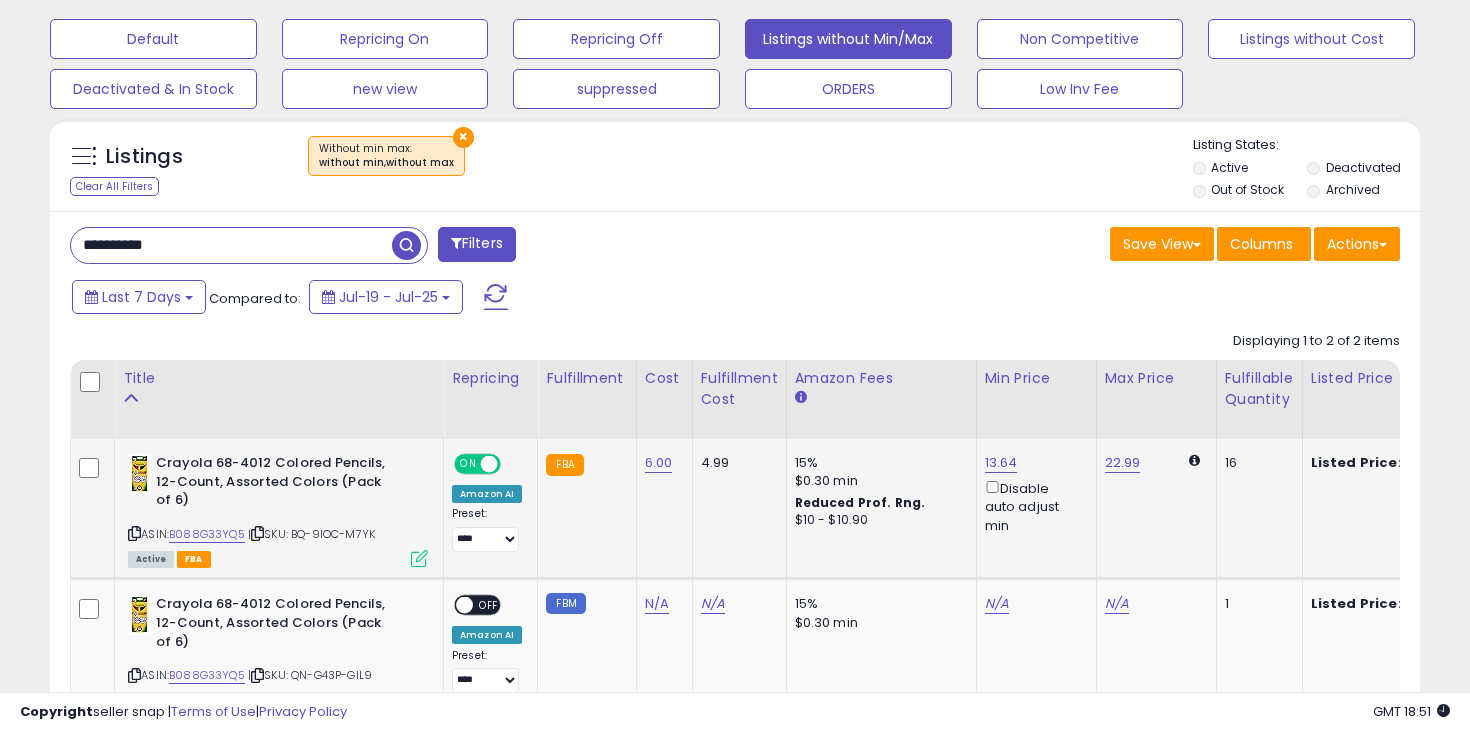 scroll, scrollTop: 631, scrollLeft: 0, axis: vertical 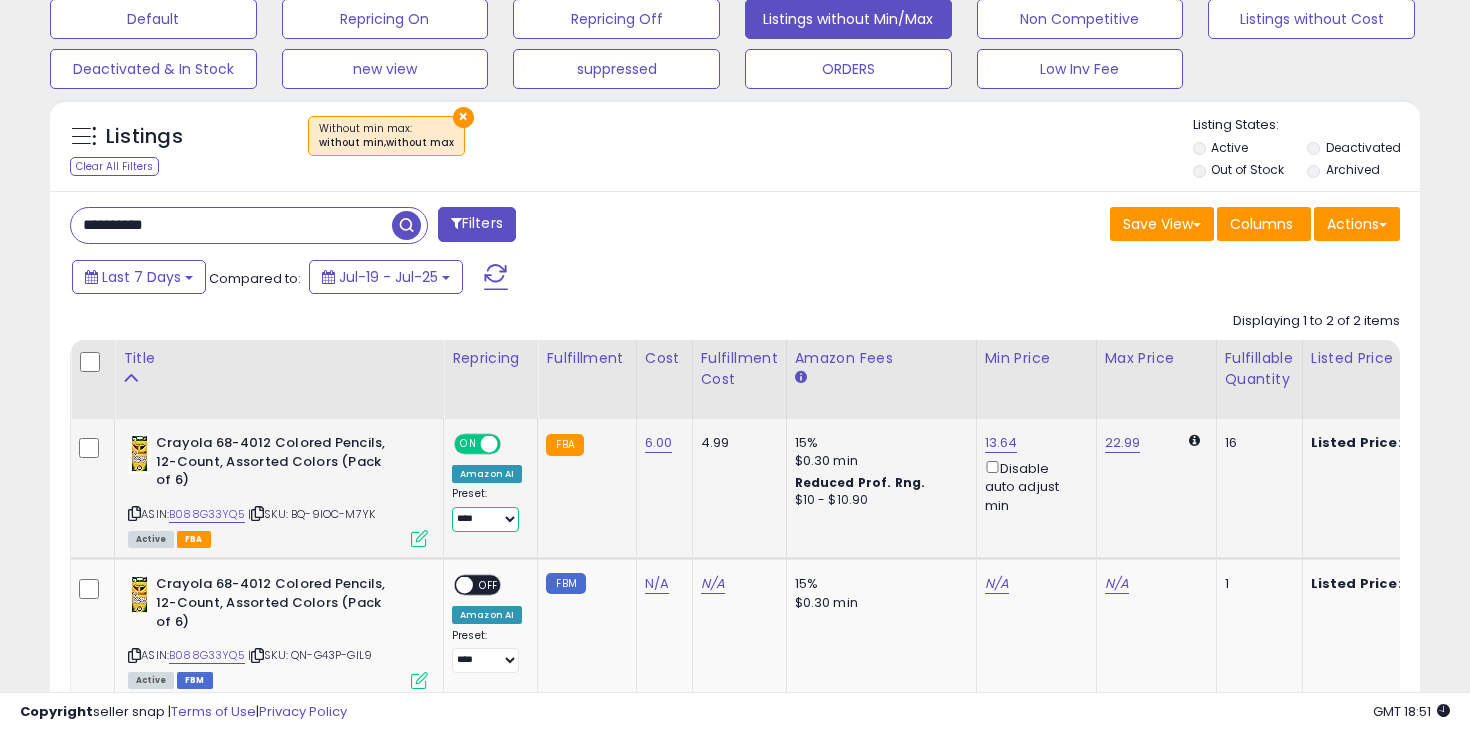 click on "**********" at bounding box center (485, 519) 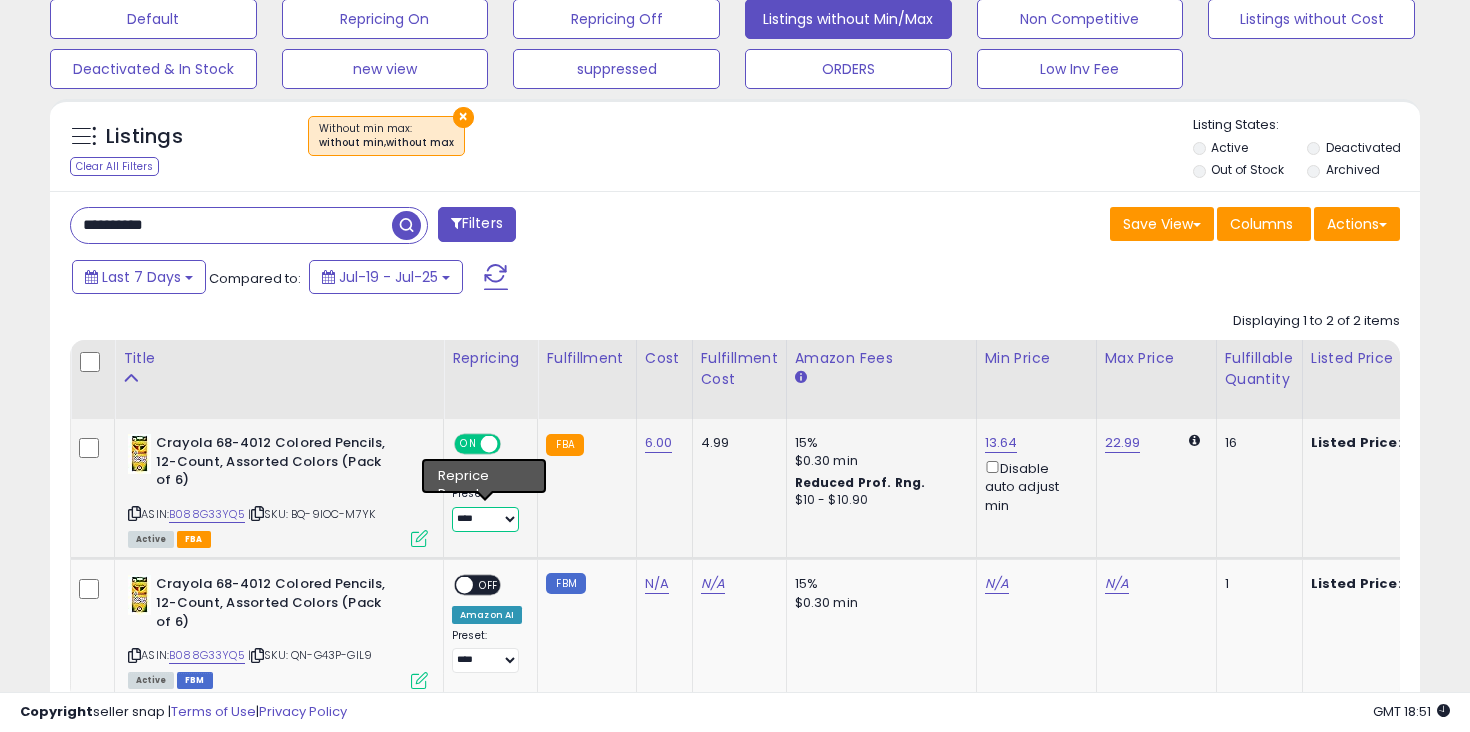 select on "**********" 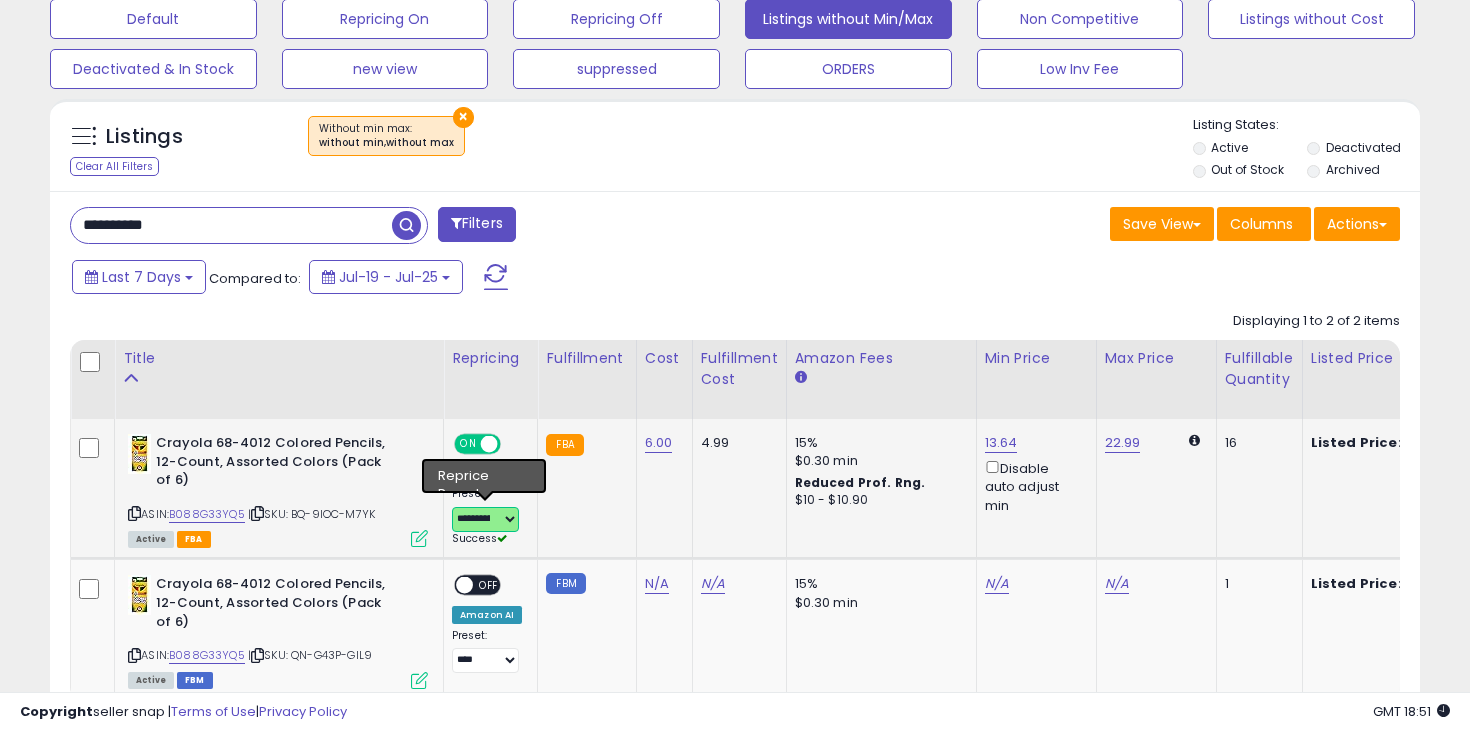 scroll, scrollTop: 723, scrollLeft: 0, axis: vertical 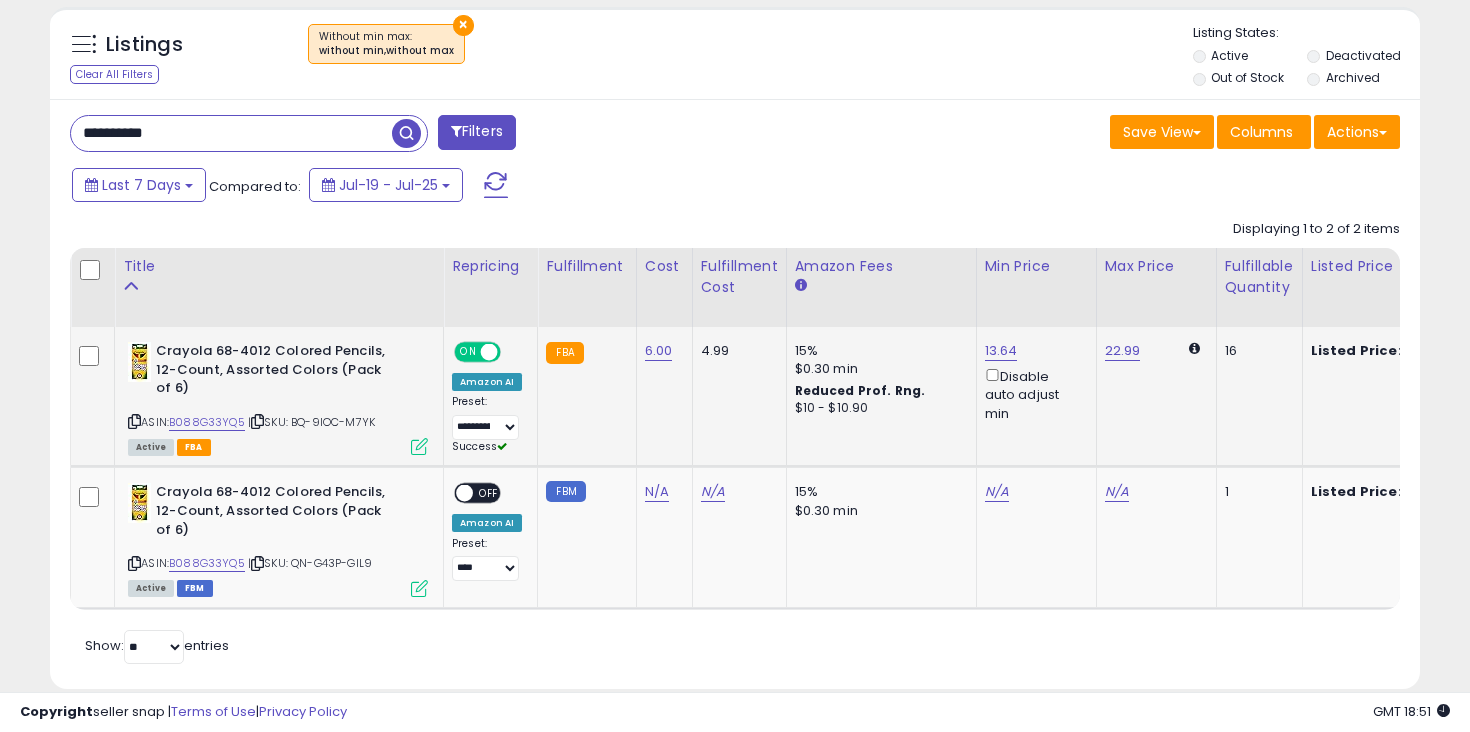 click on "13.64  Disable auto adjust min" at bounding box center [1033, 382] 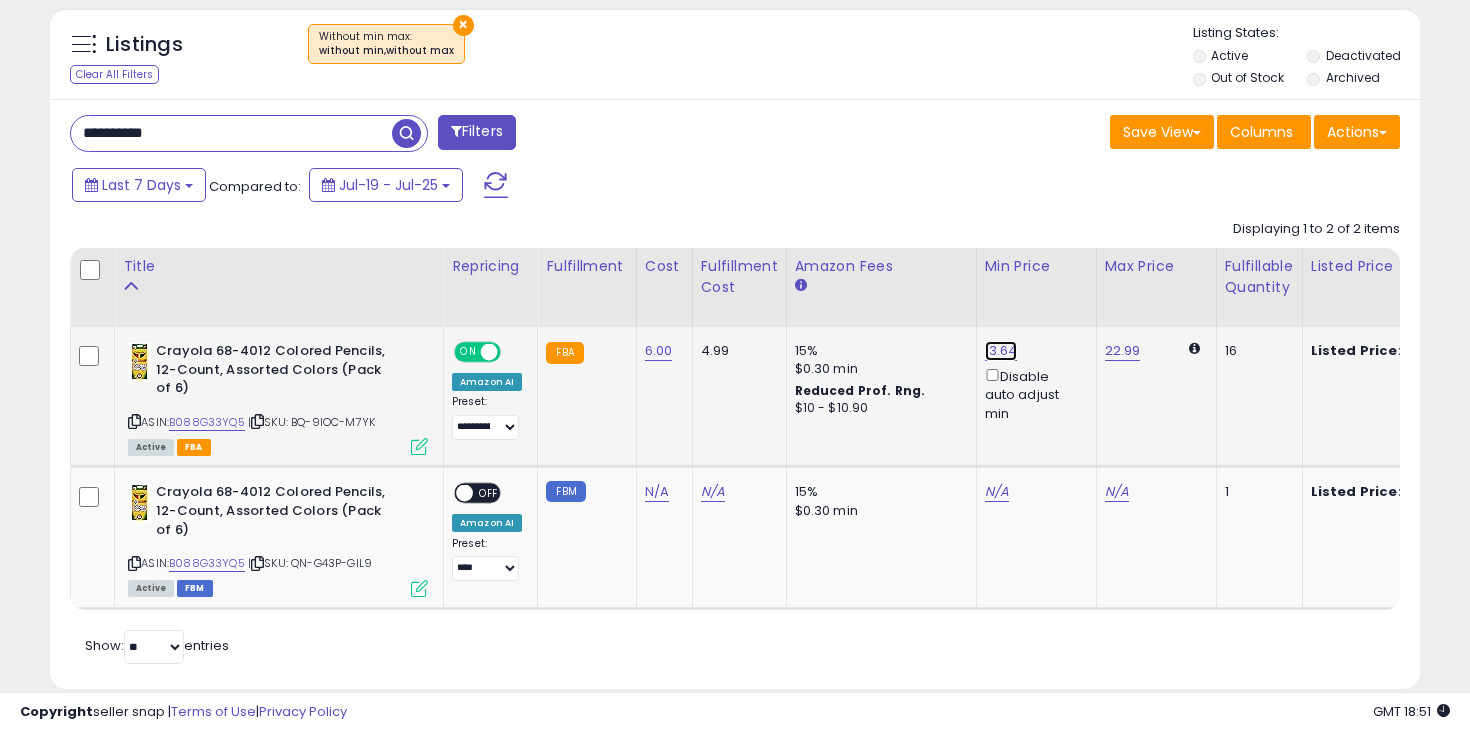 click on "13.64" at bounding box center [1001, 351] 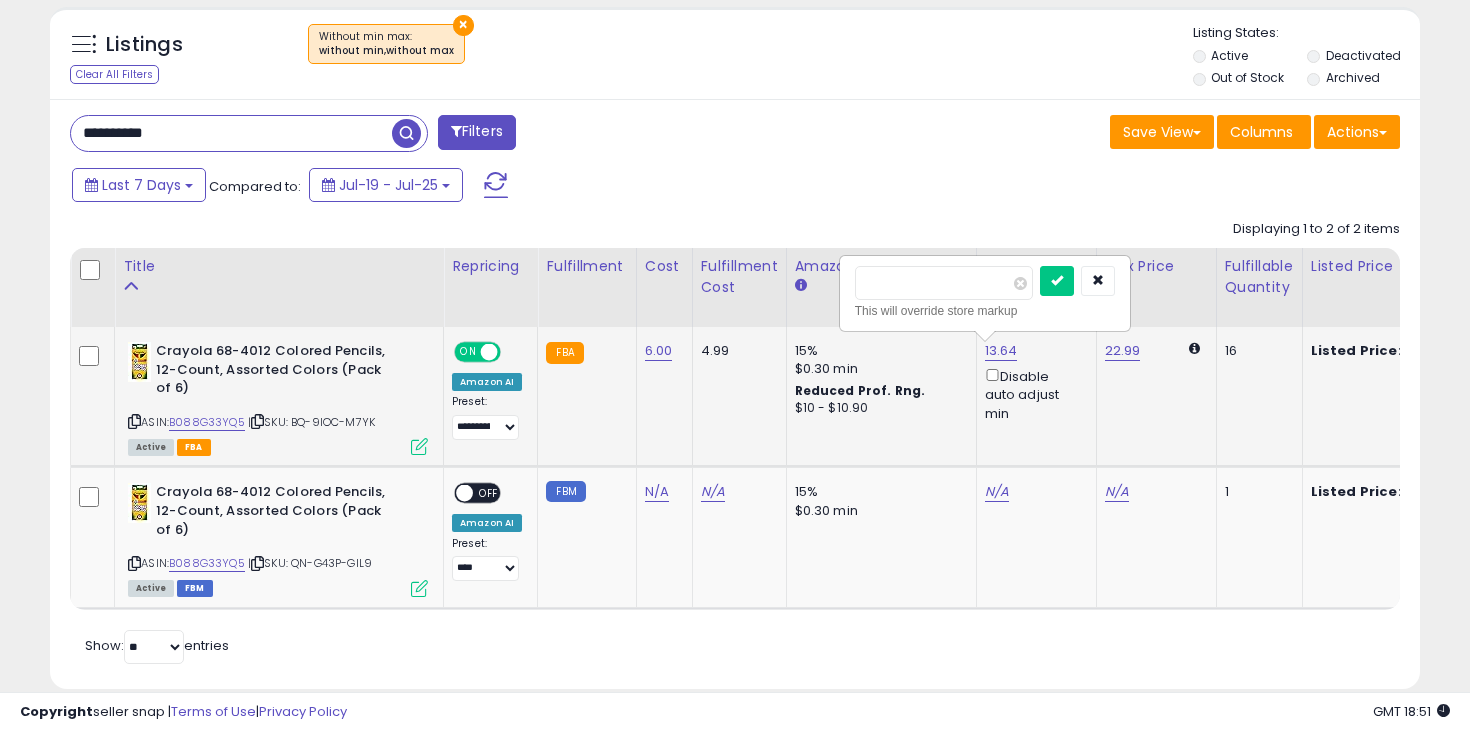 type on "*" 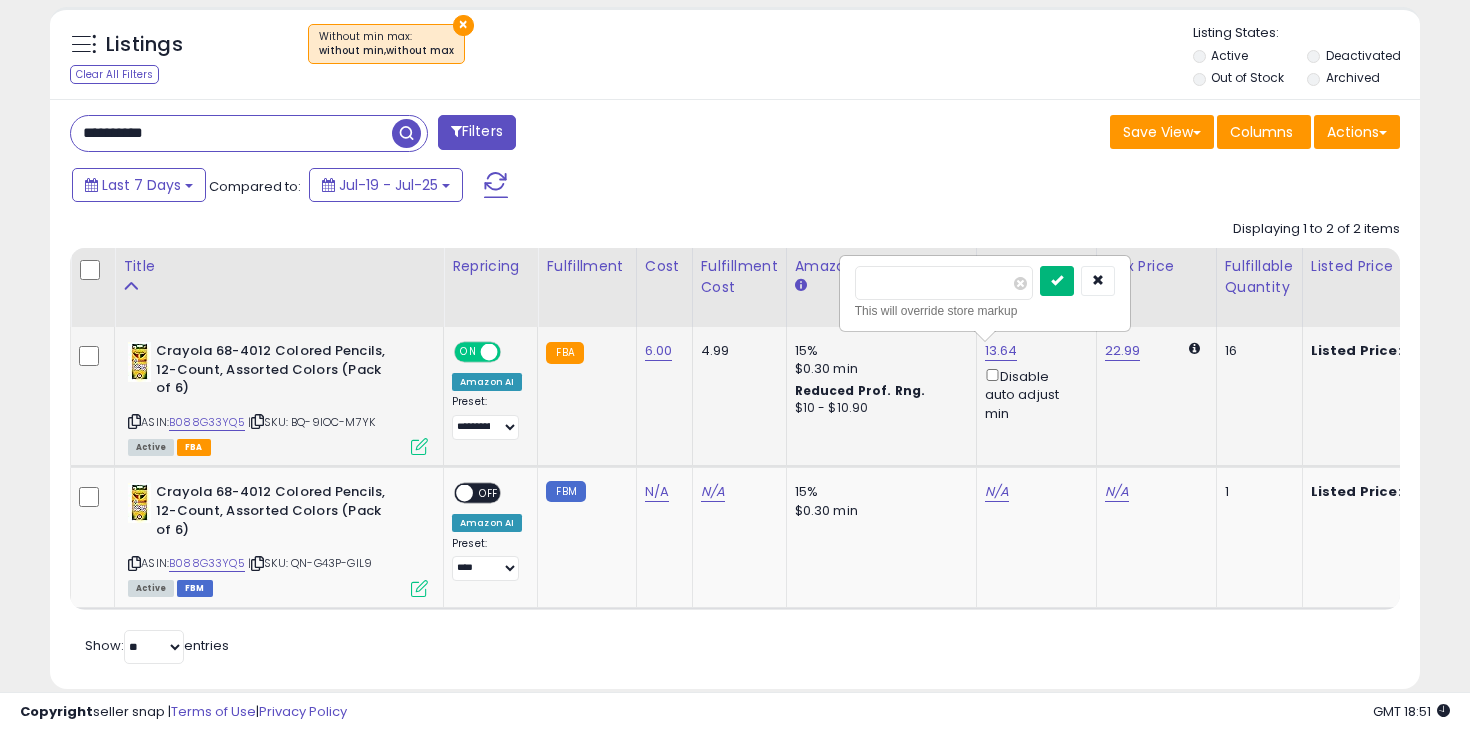 type on "**" 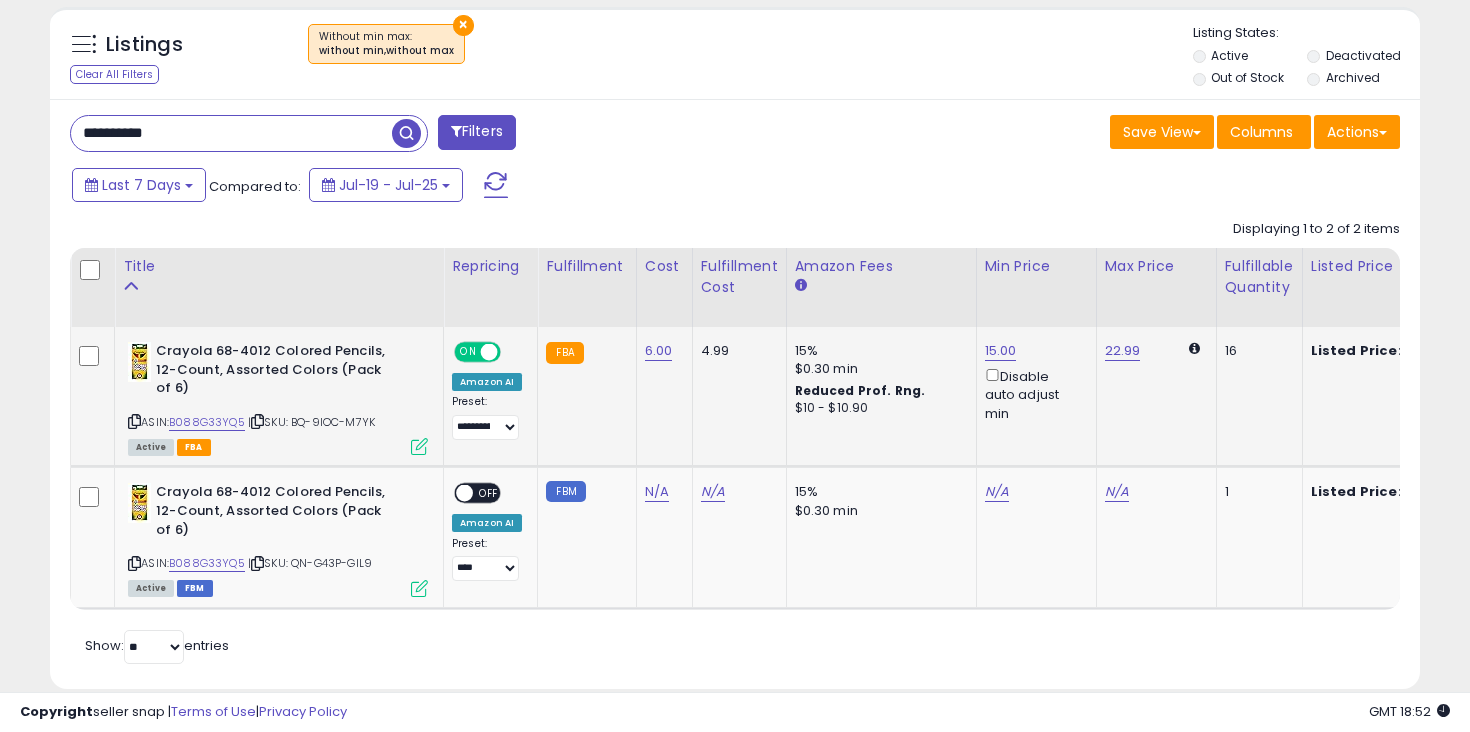 click on "**********" at bounding box center [231, 133] 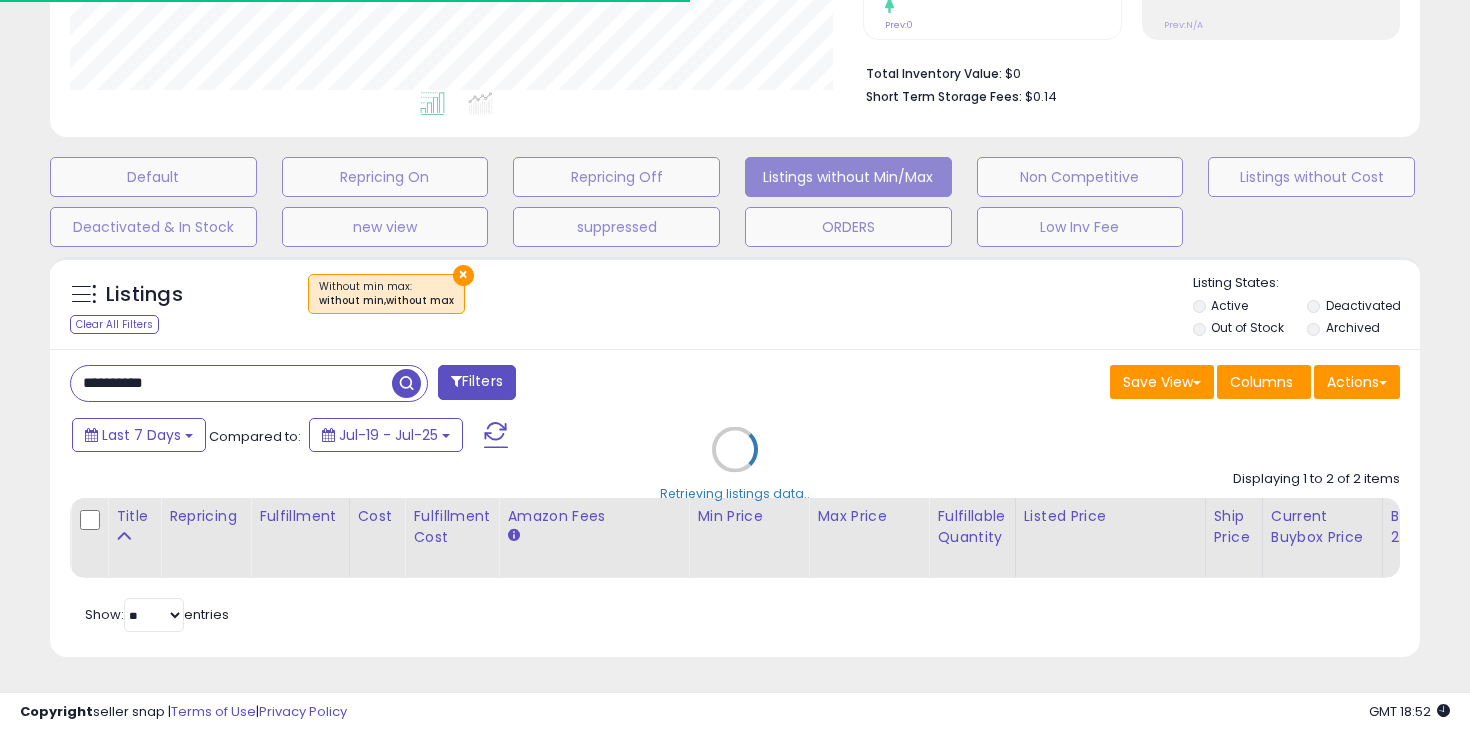 scroll, scrollTop: 720, scrollLeft: 0, axis: vertical 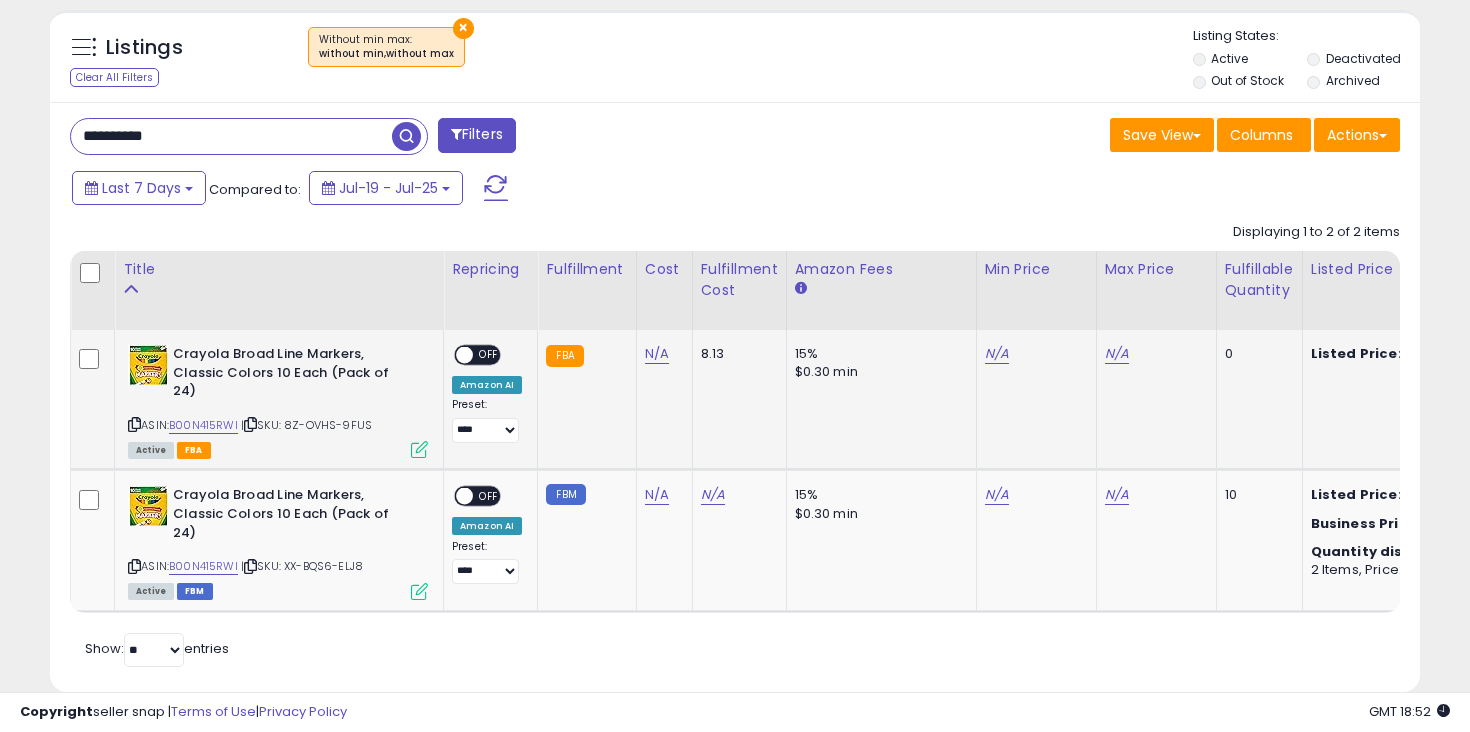 click on "OFF" at bounding box center [489, 355] 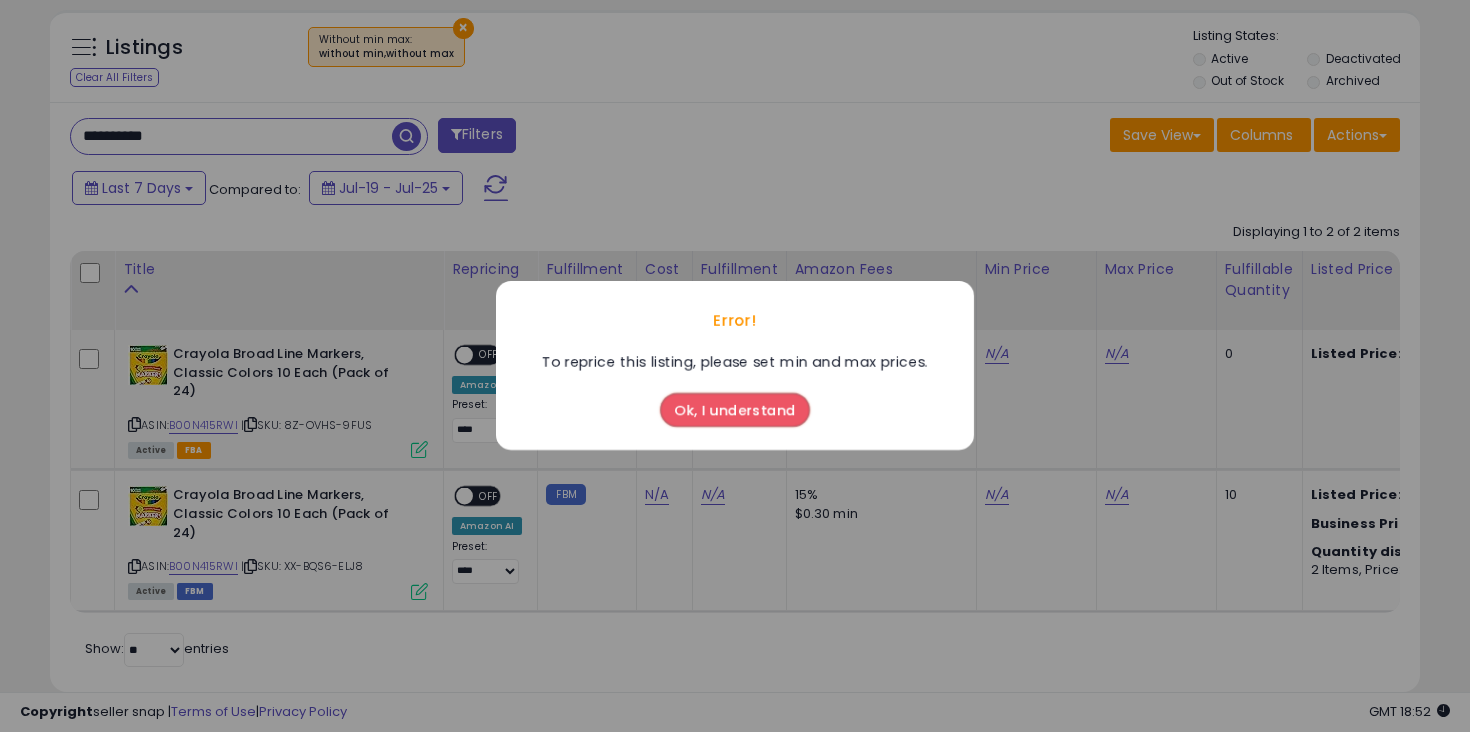 type 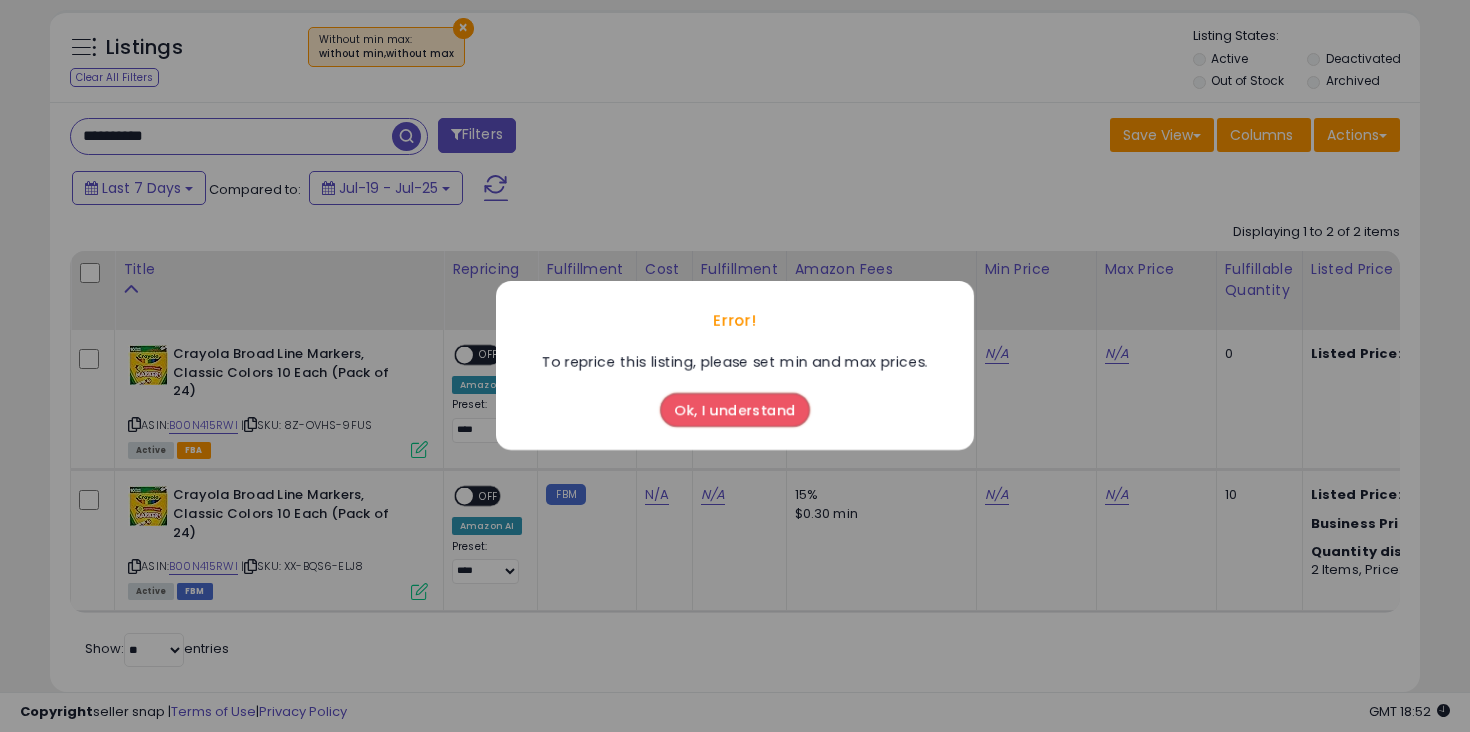 click on "Ok, I understand" at bounding box center (735, 411) 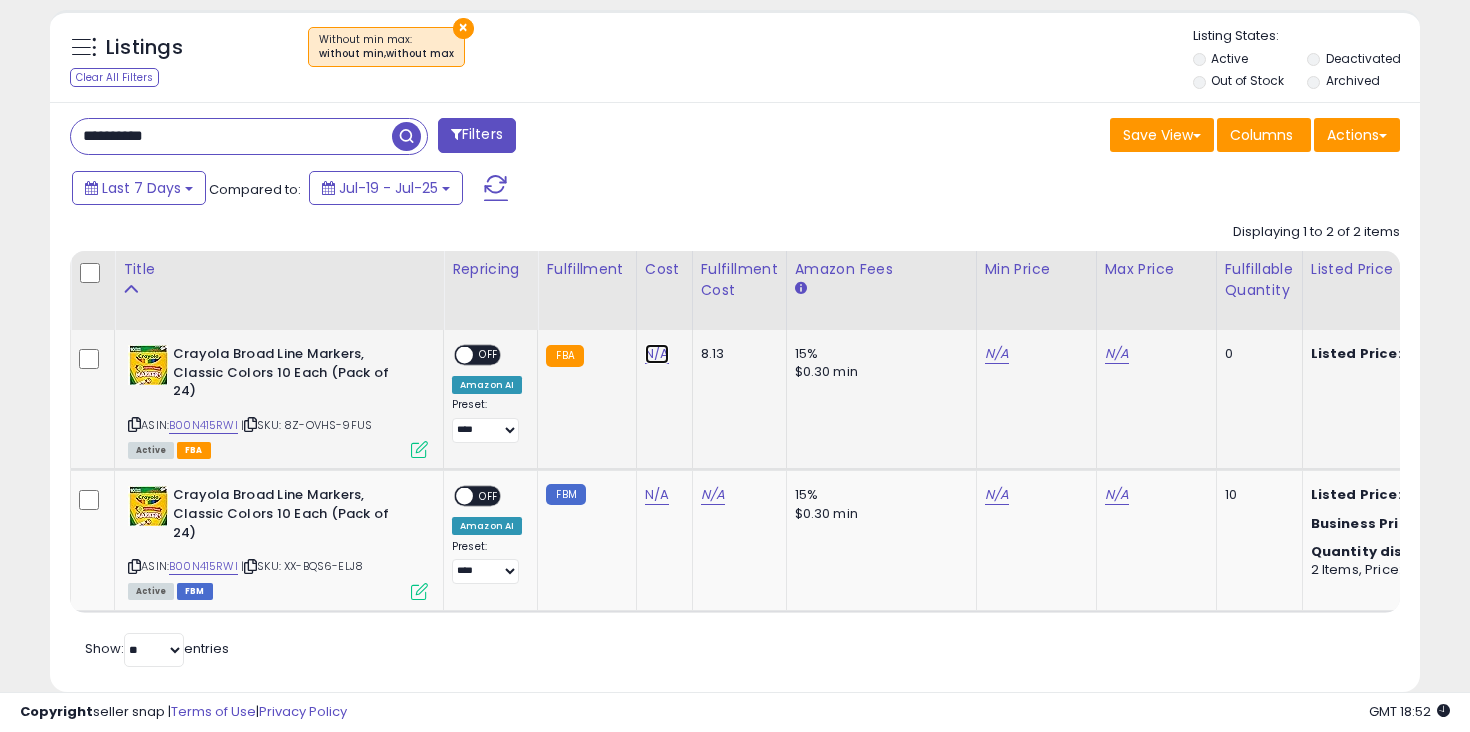 click on "N/A" at bounding box center (657, 354) 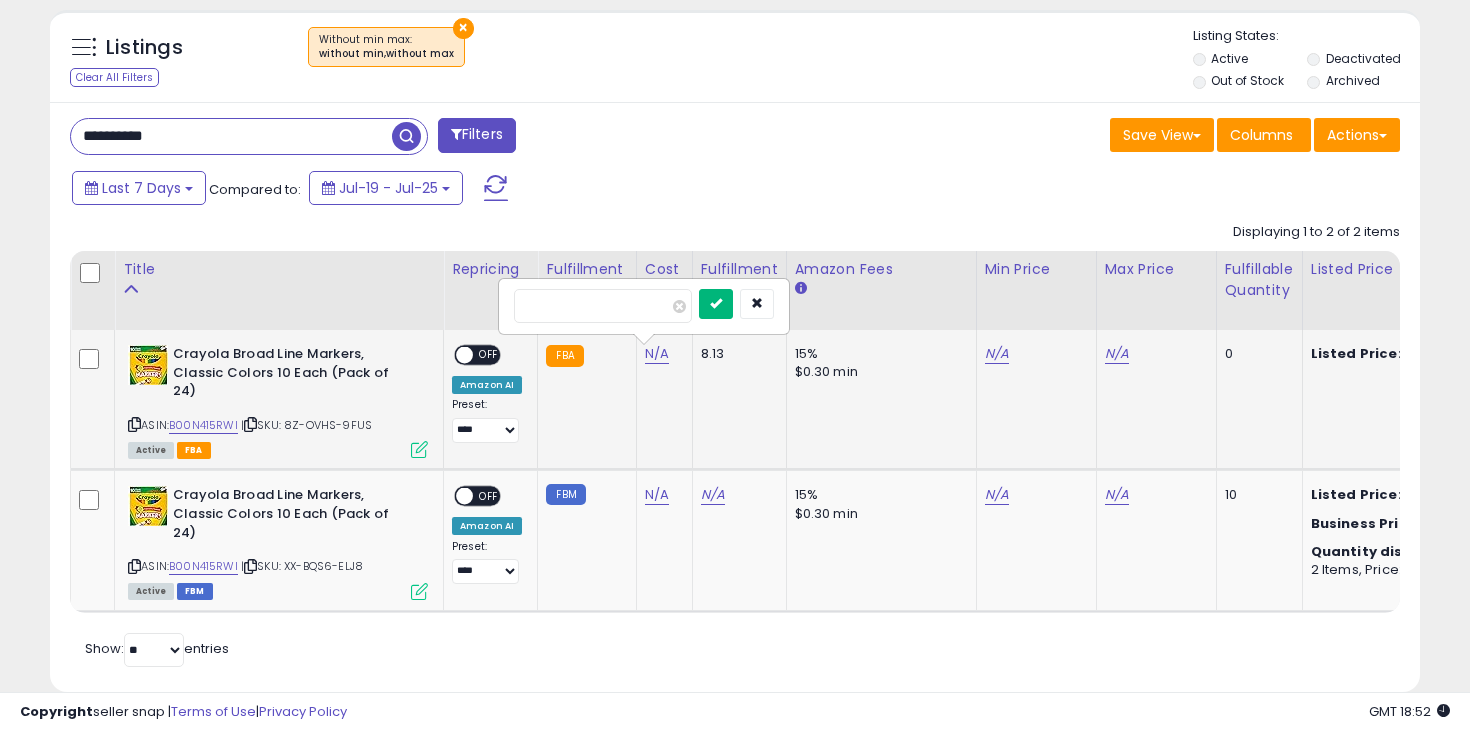 type on "**" 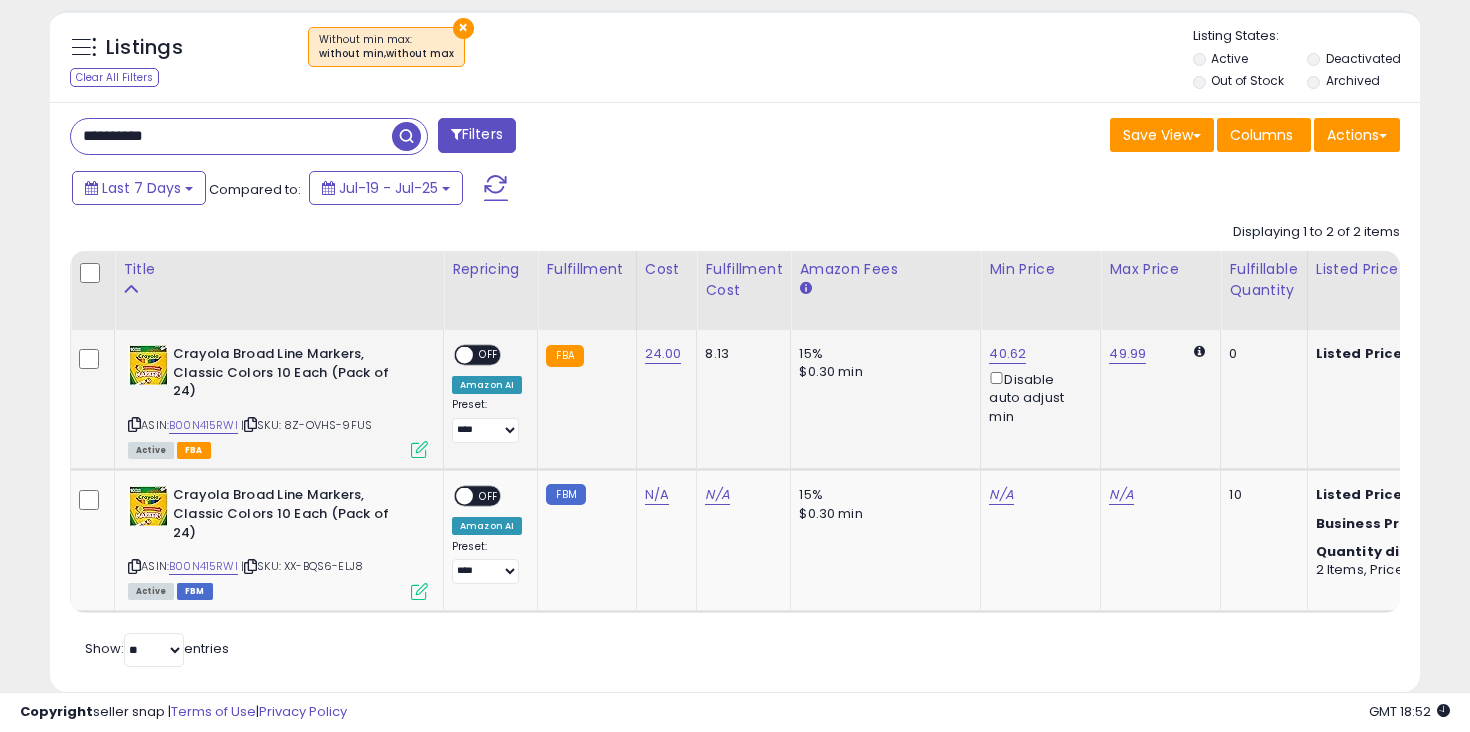 click on "OFF" at bounding box center (489, 355) 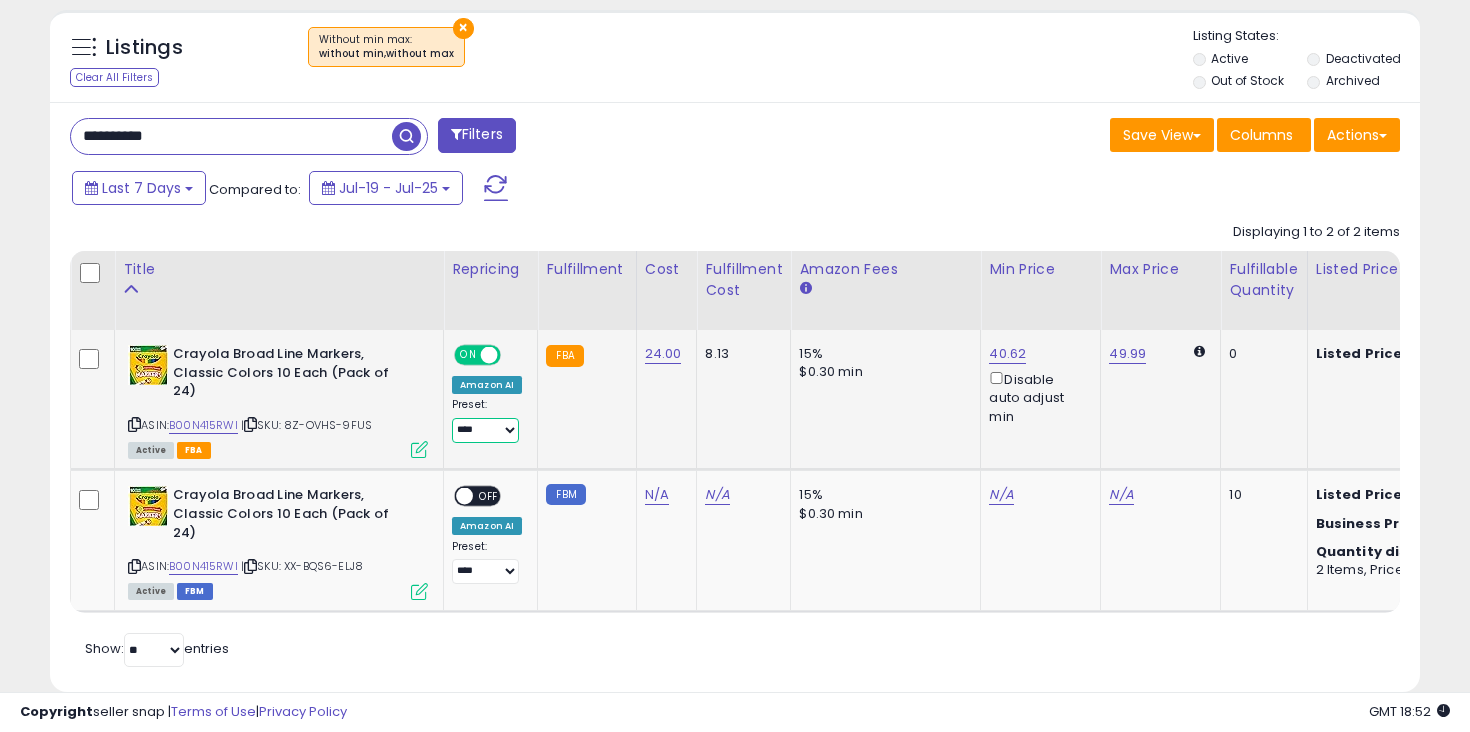 click on "**********" at bounding box center [485, 430] 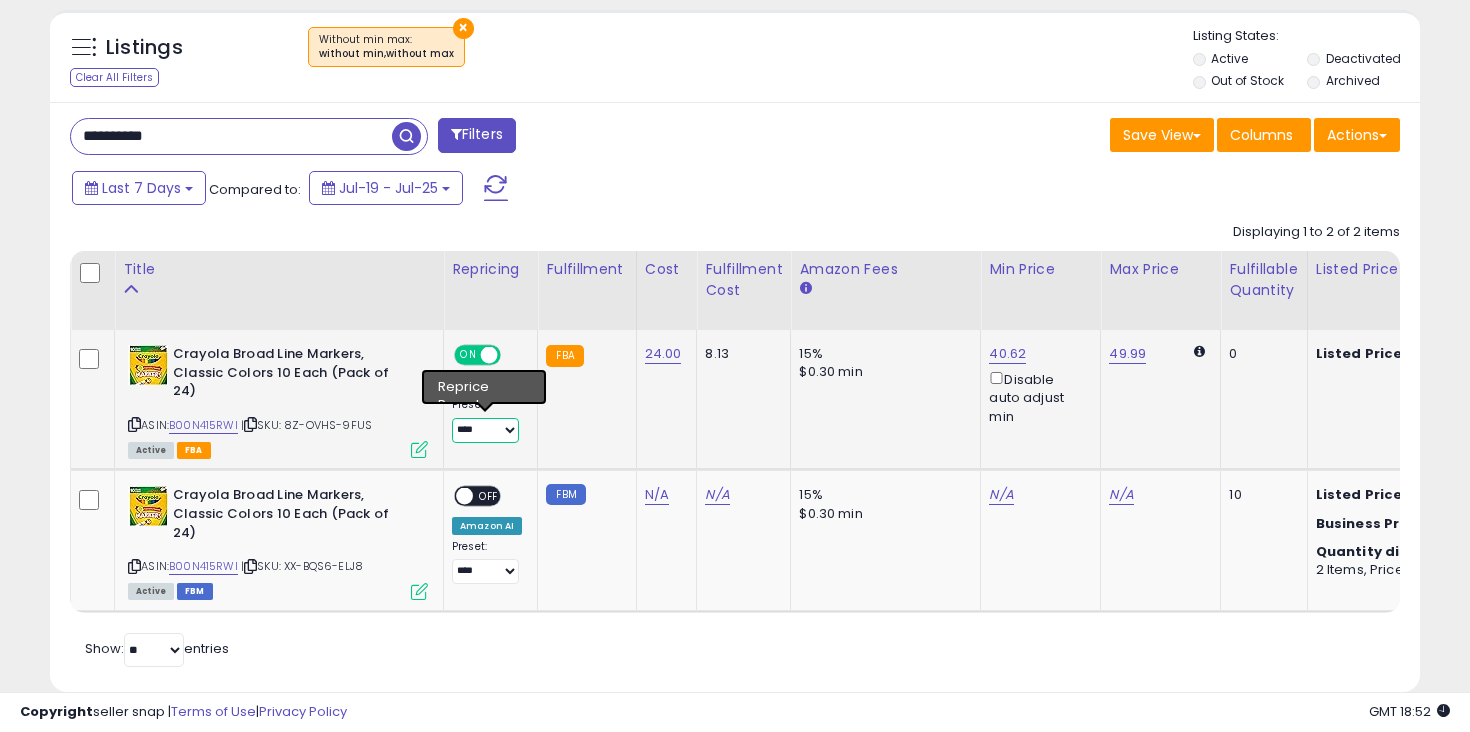 select on "**********" 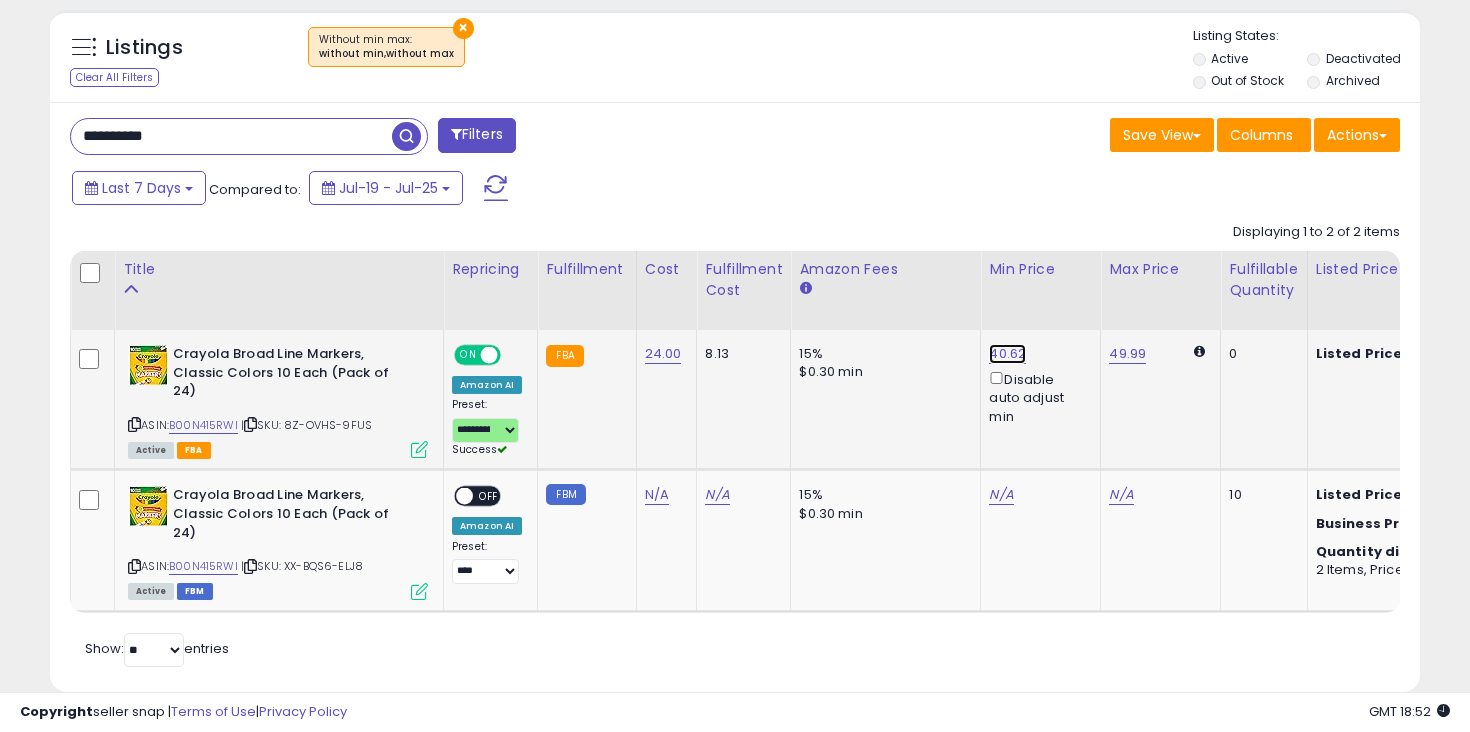 click on "40.62" at bounding box center (1007, 354) 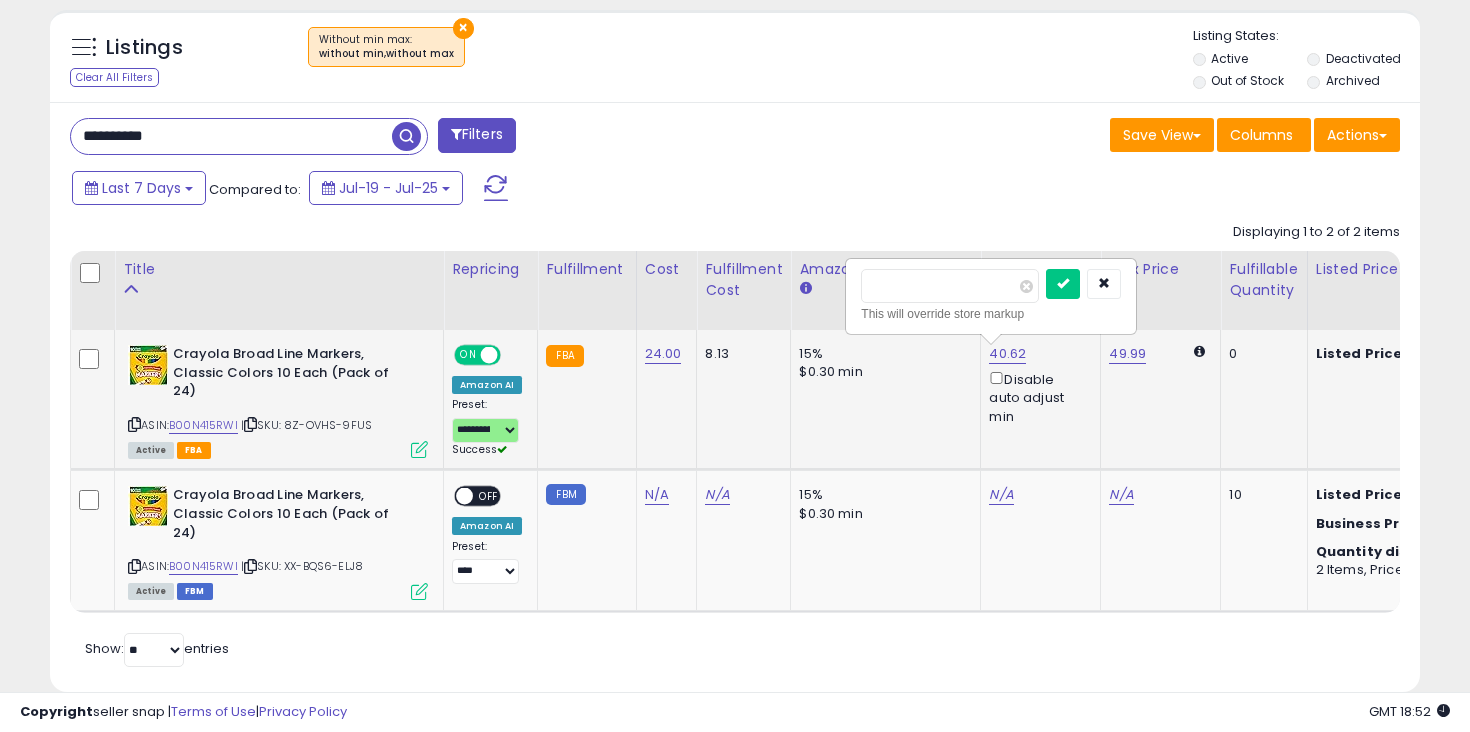 type on "*" 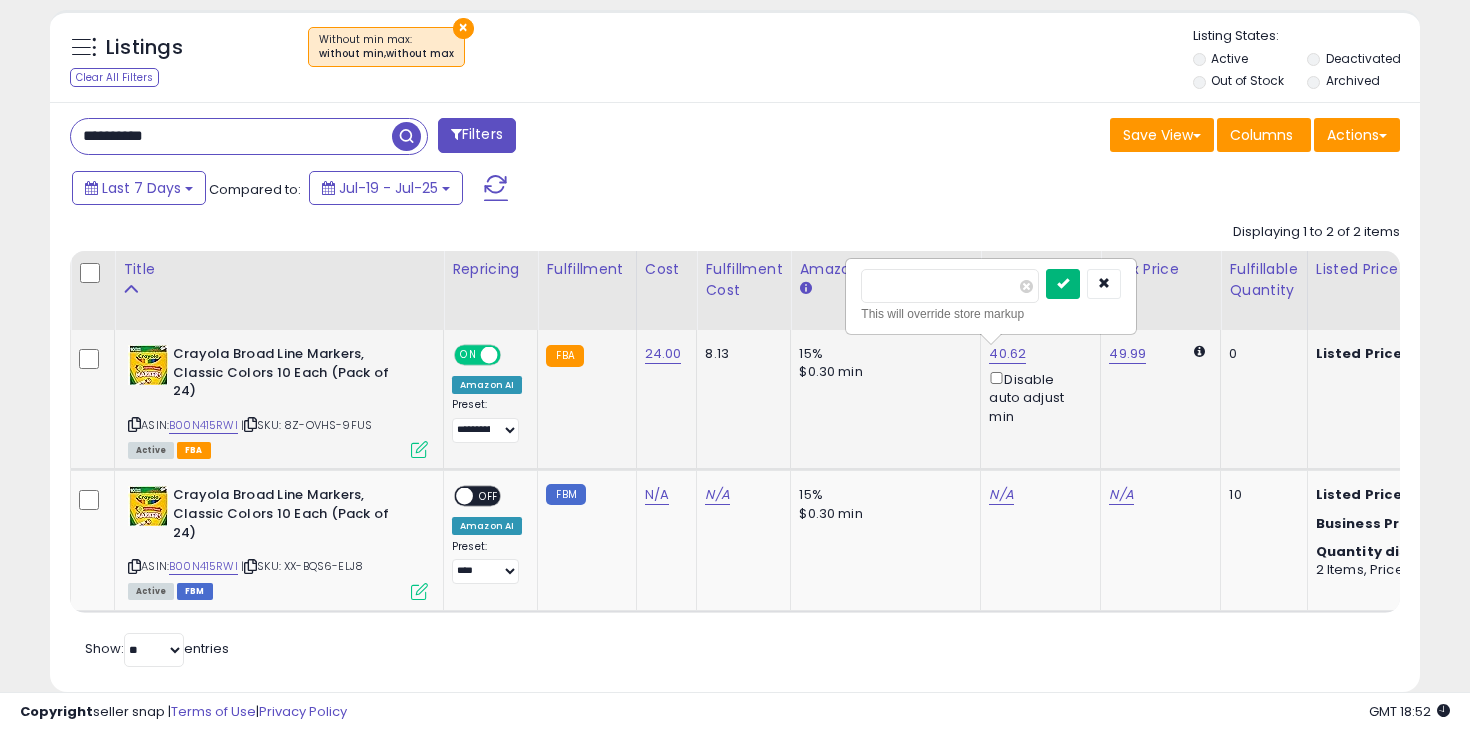 type on "**" 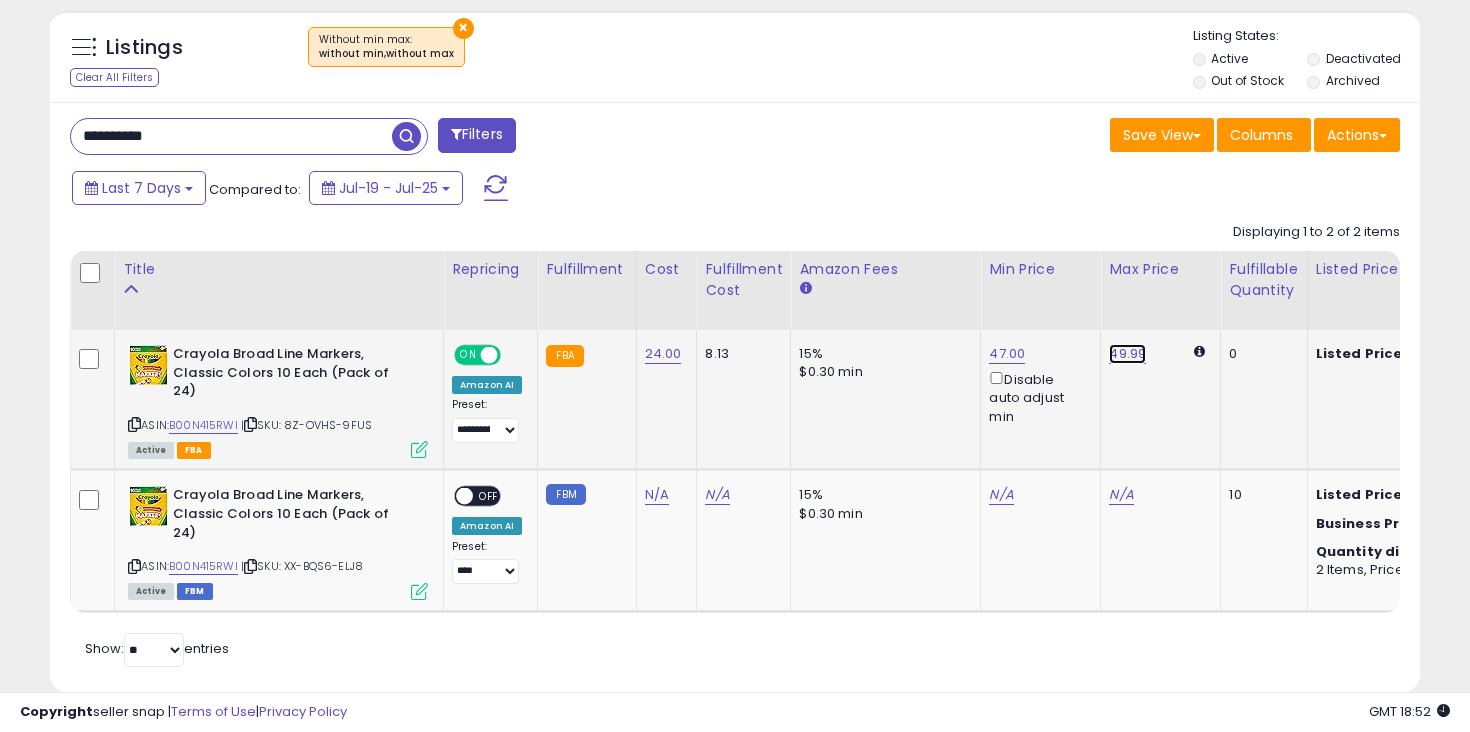 click on "49.99" at bounding box center [1127, 354] 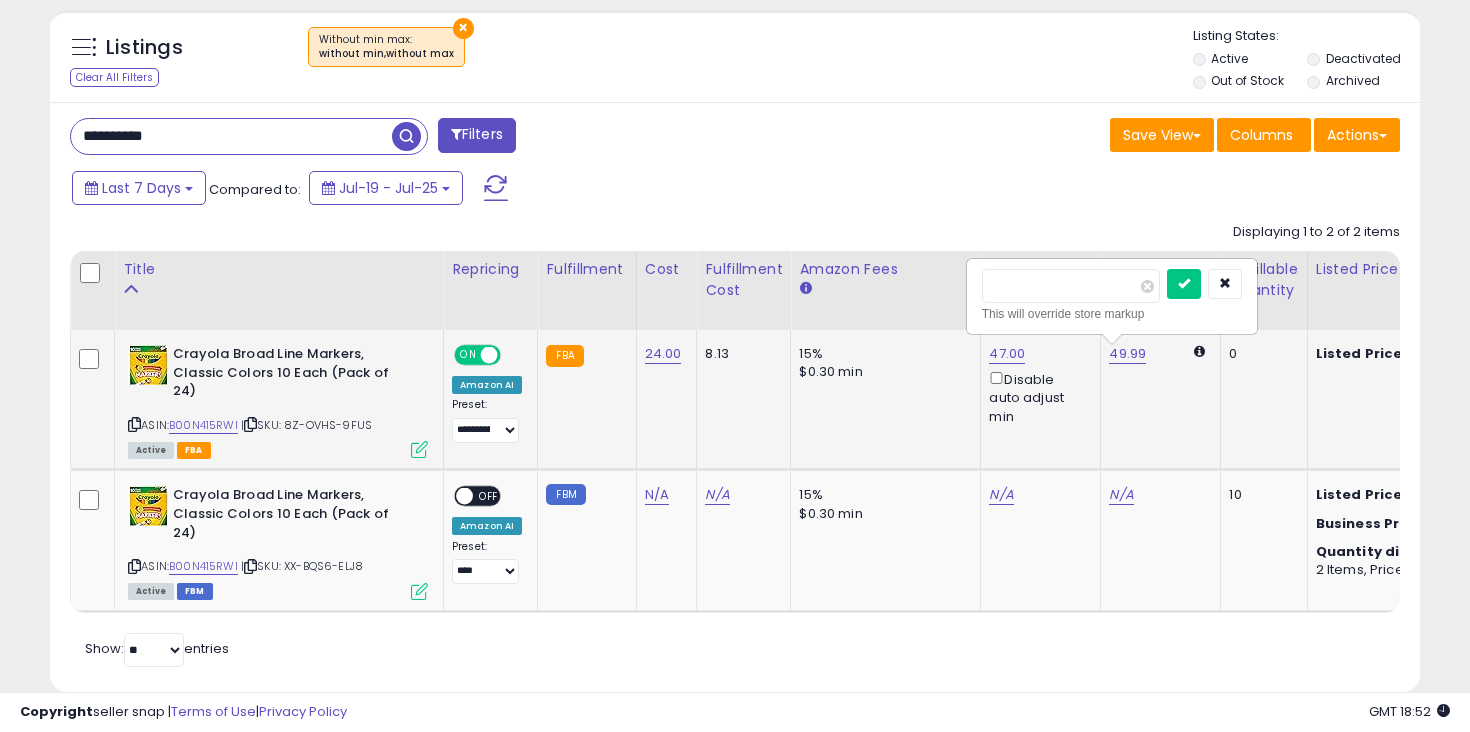 click on "*****" at bounding box center (1071, 286) 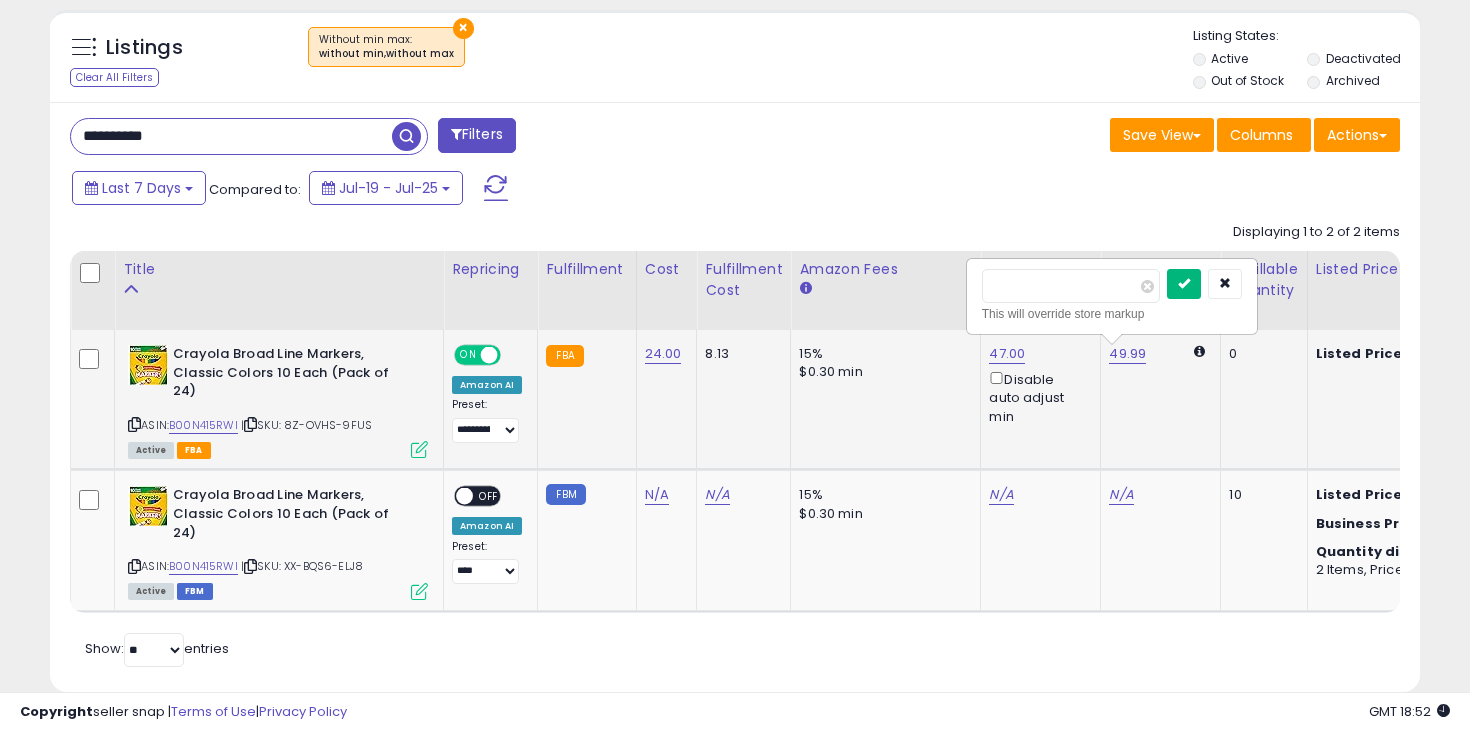 type on "**" 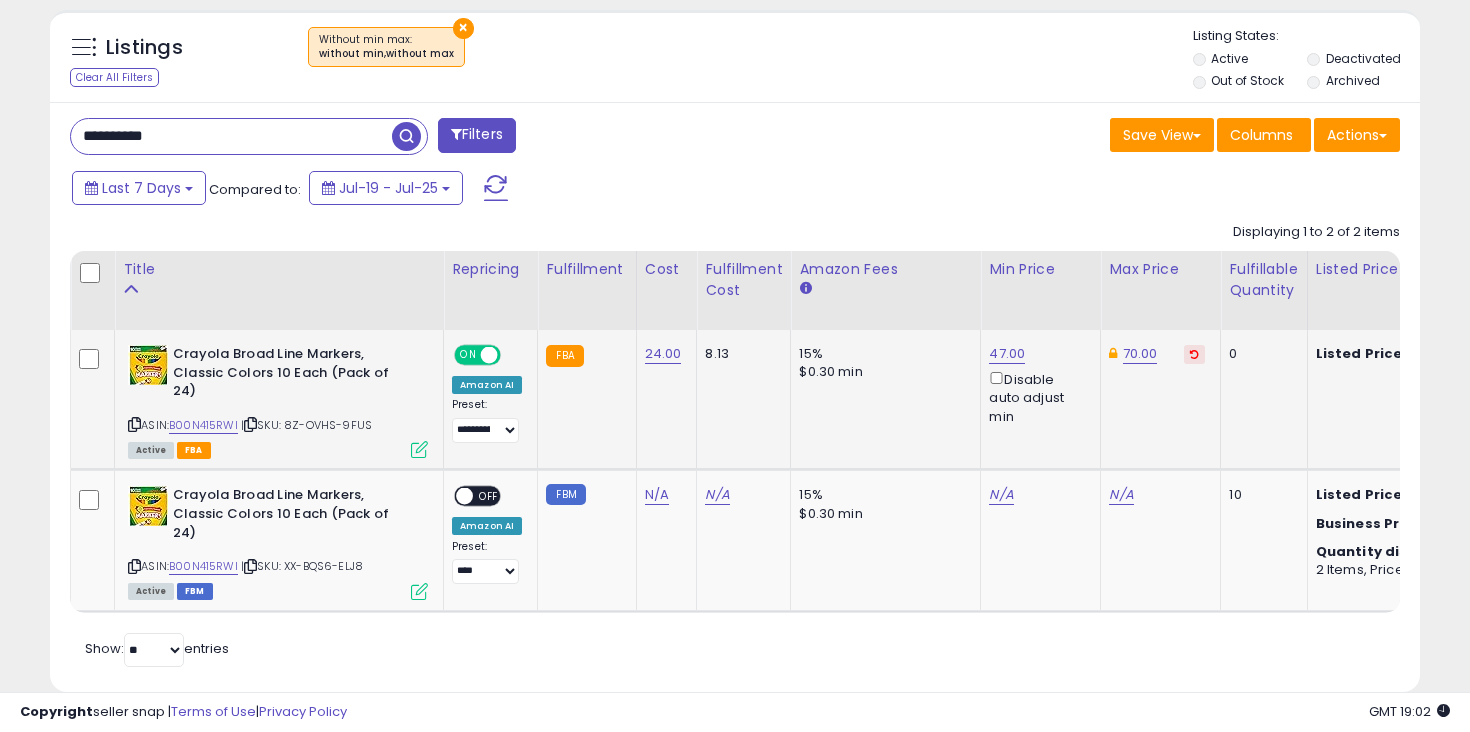scroll, scrollTop: 447, scrollLeft: 0, axis: vertical 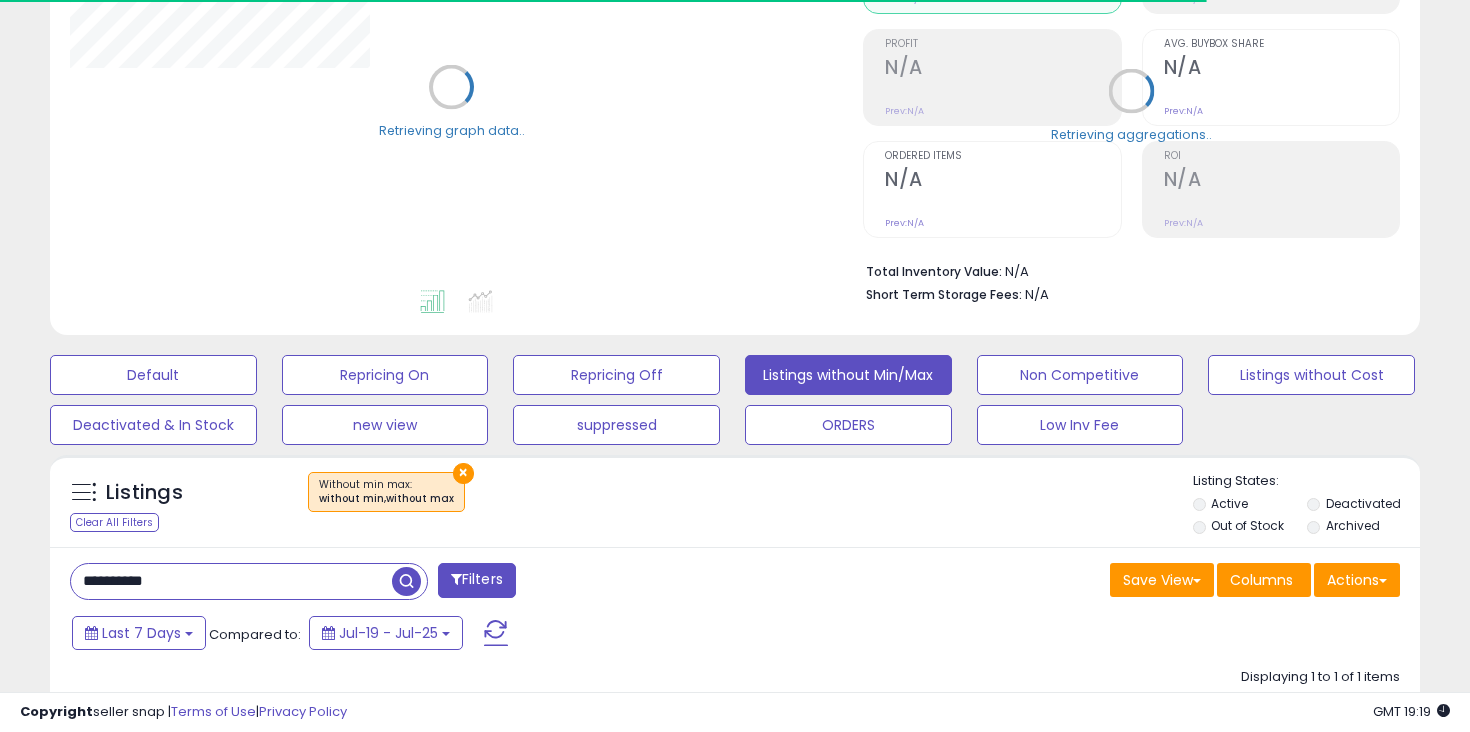 click on "**********" at bounding box center (231, 581) 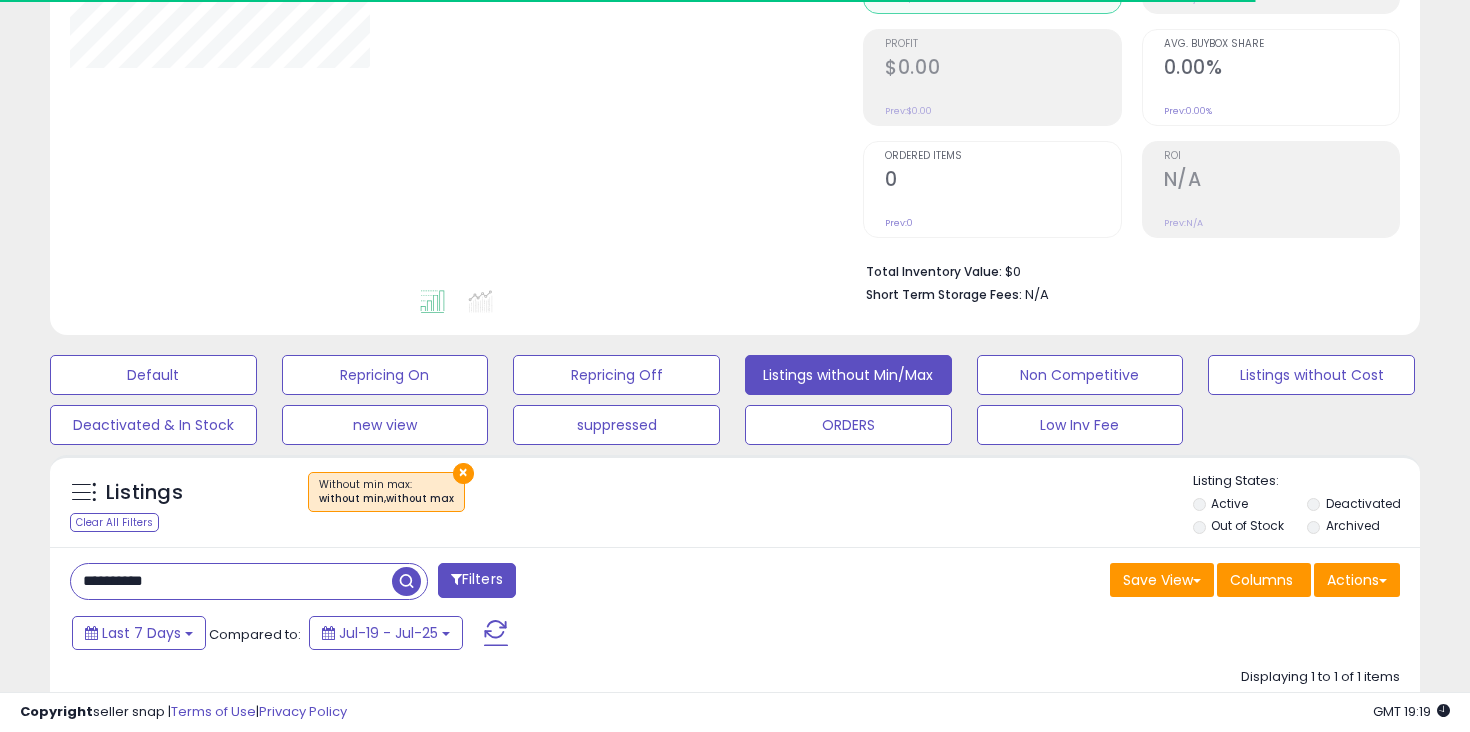 type on "**********" 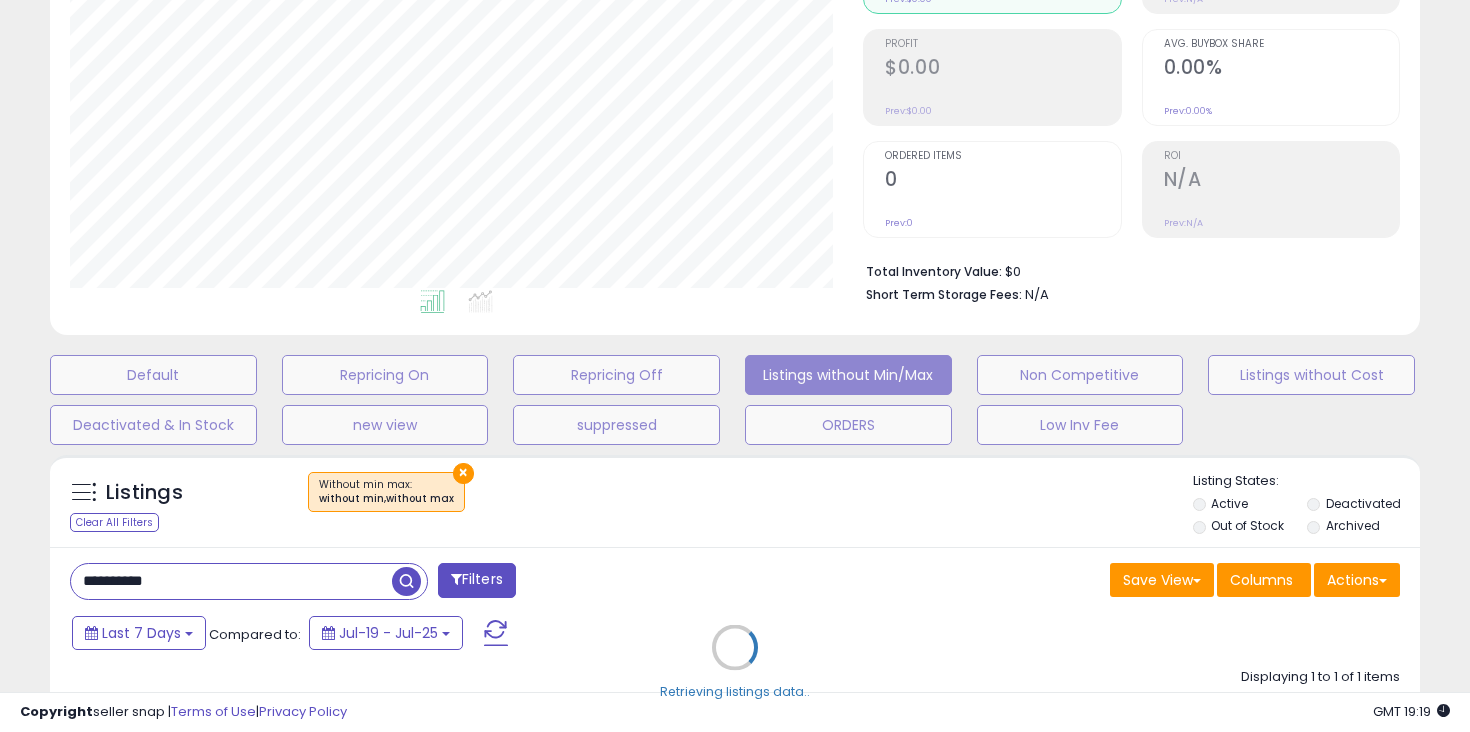 scroll, scrollTop: 999590, scrollLeft: 999206, axis: both 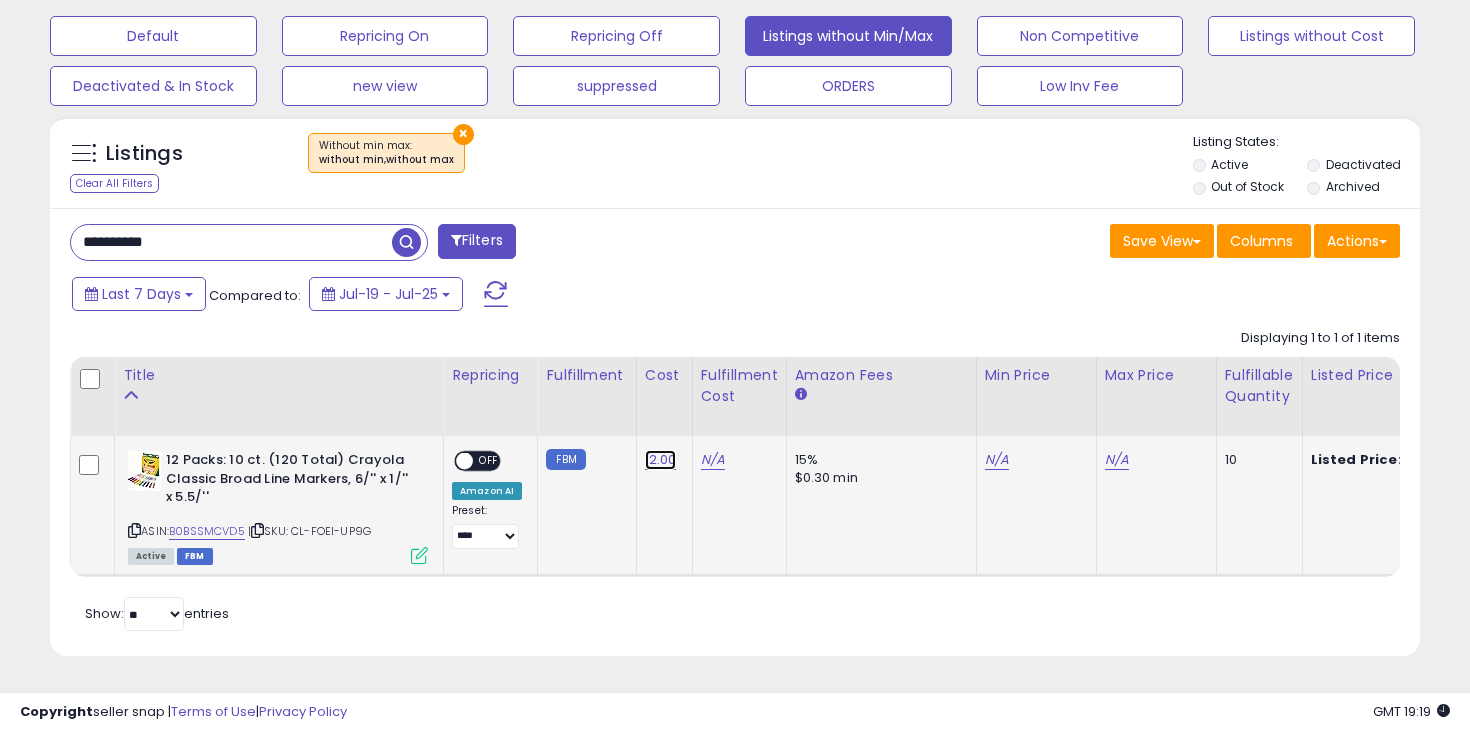 click on "12.00" at bounding box center [661, 460] 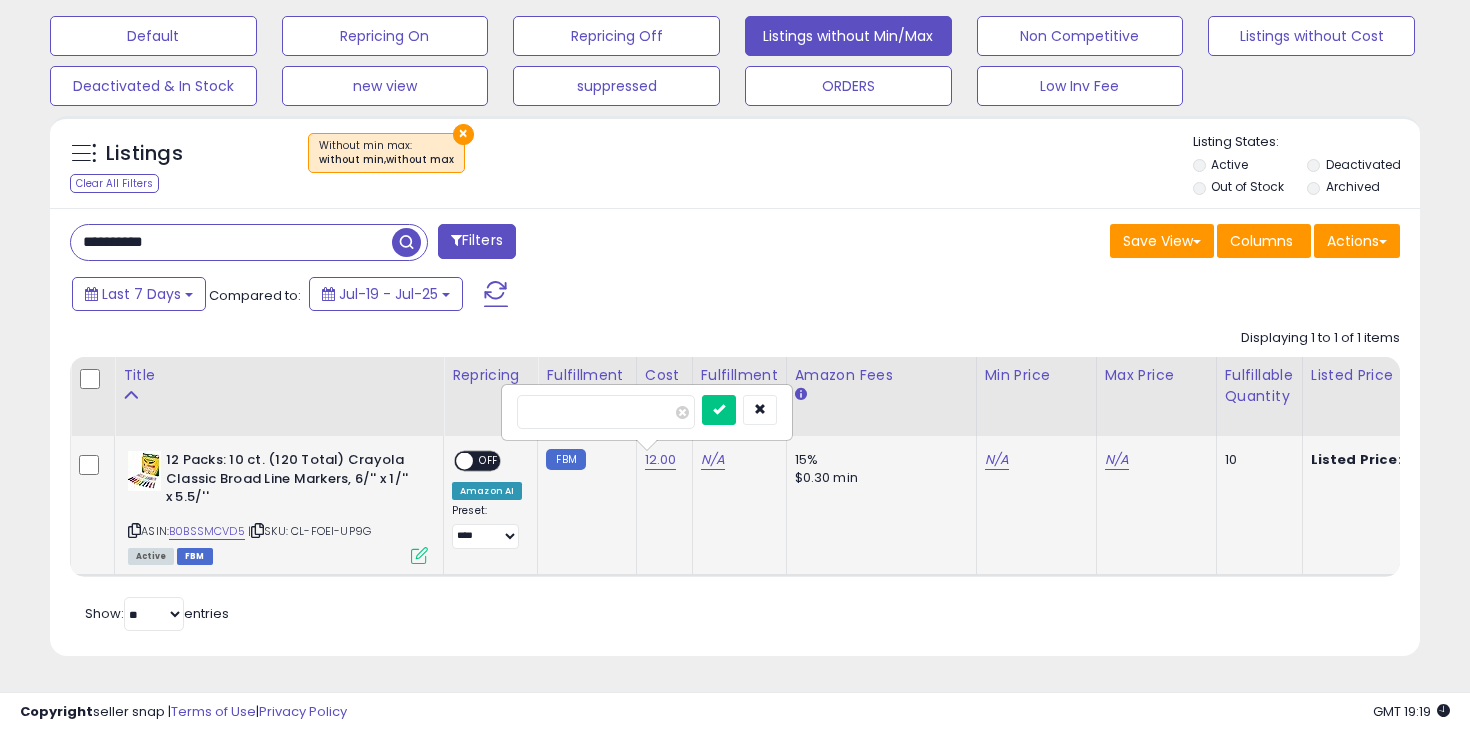 click on "ON   OFF" at bounding box center (477, 461) 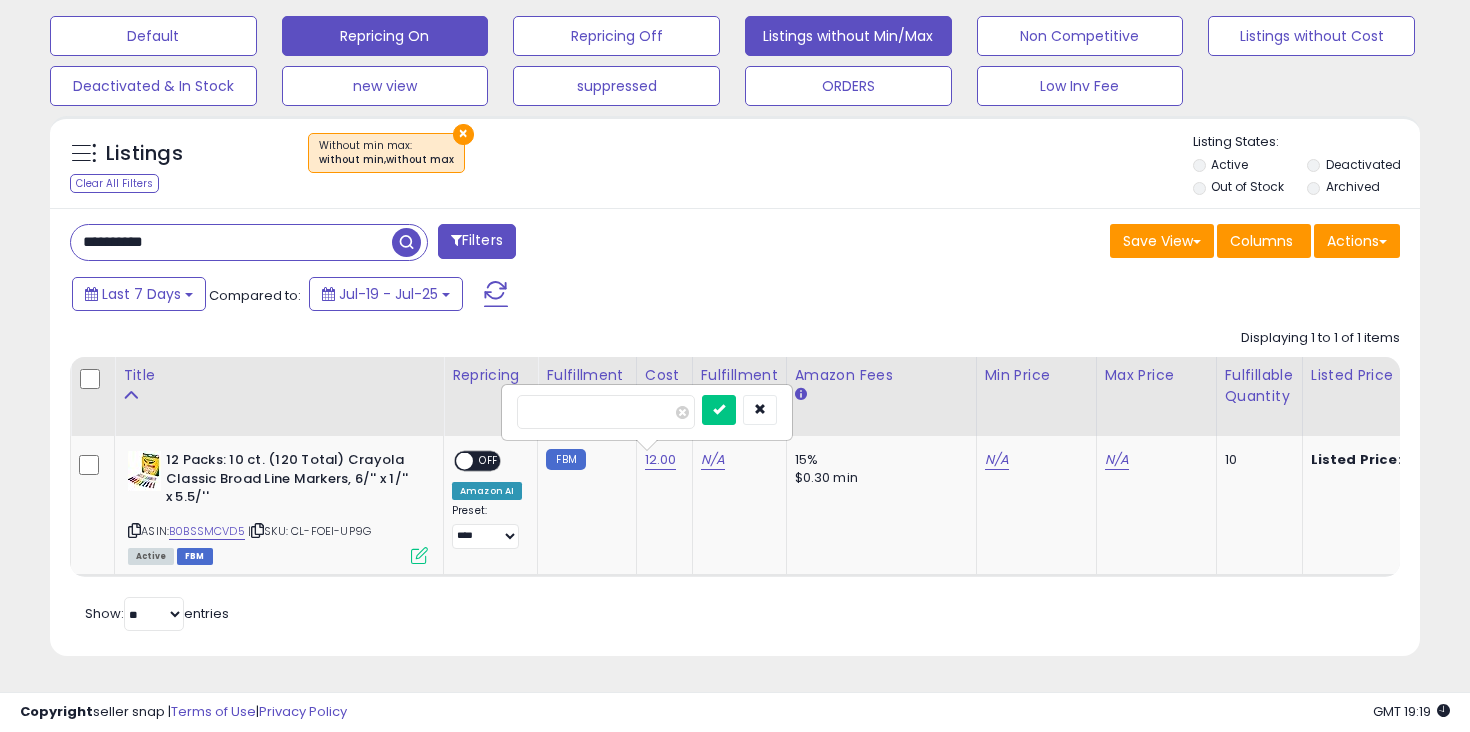 click on "Repricing On" at bounding box center (153, 36) 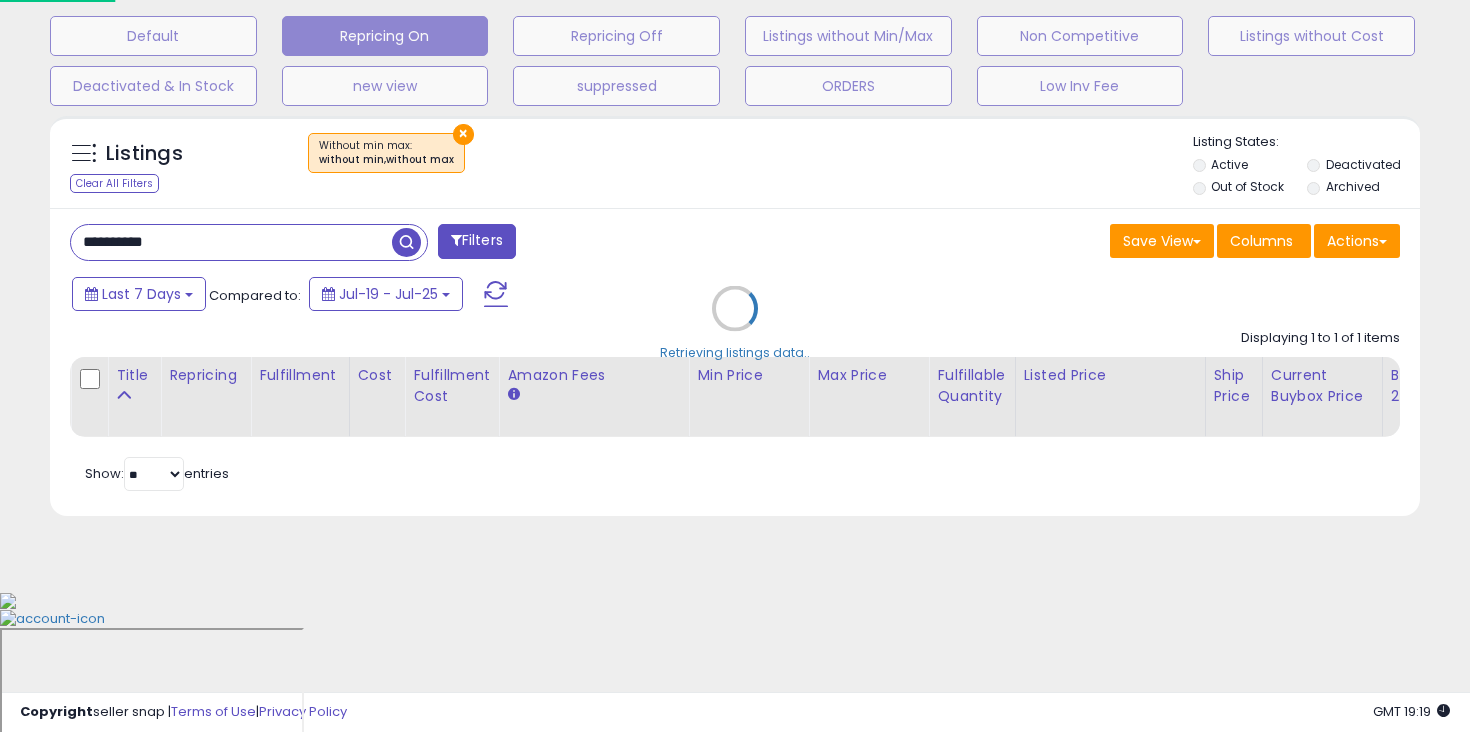 scroll, scrollTop: 473, scrollLeft: 0, axis: vertical 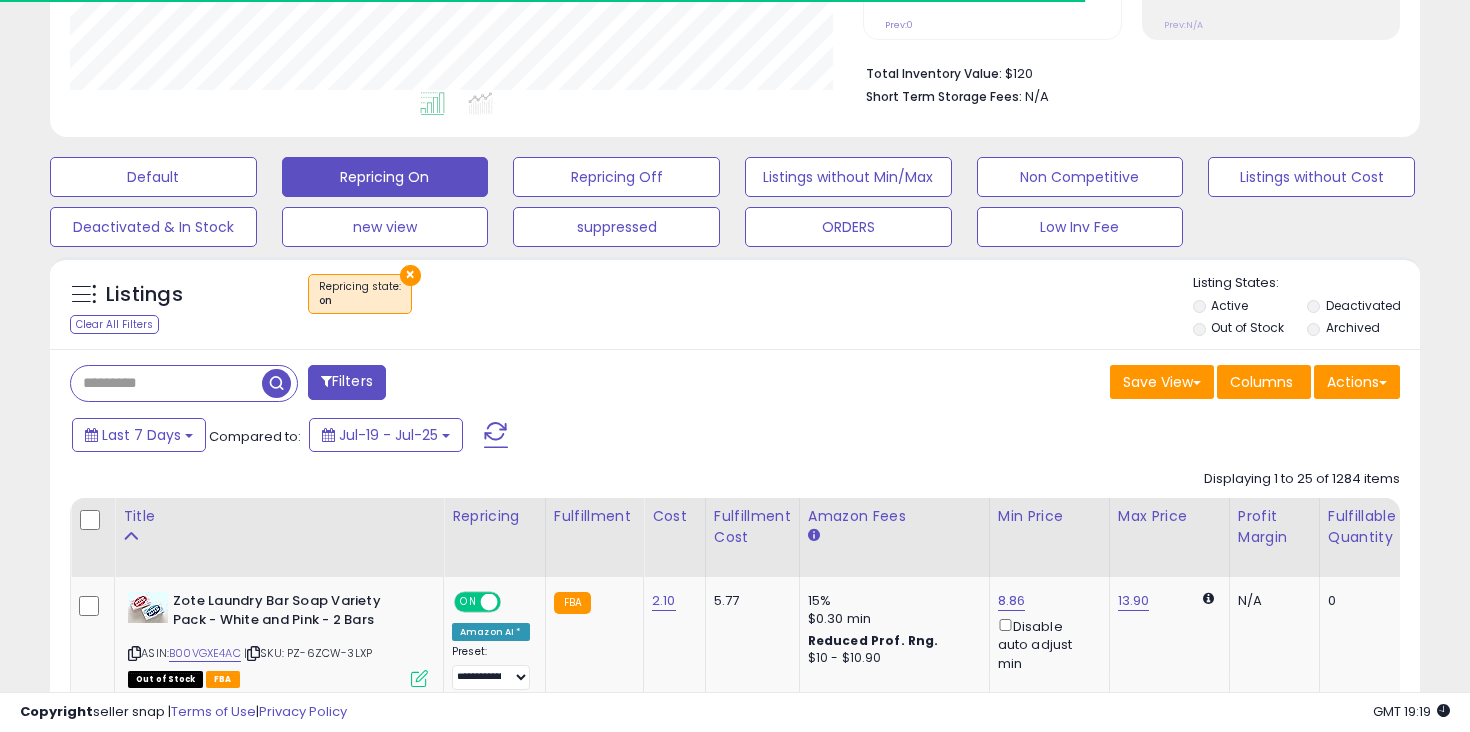 click on "Retrieving listings data..
Displaying 1 to 25 of 1284 items
Title
Repricing Fulfillment Cost Amazon Fees" at bounding box center (735, 2303) 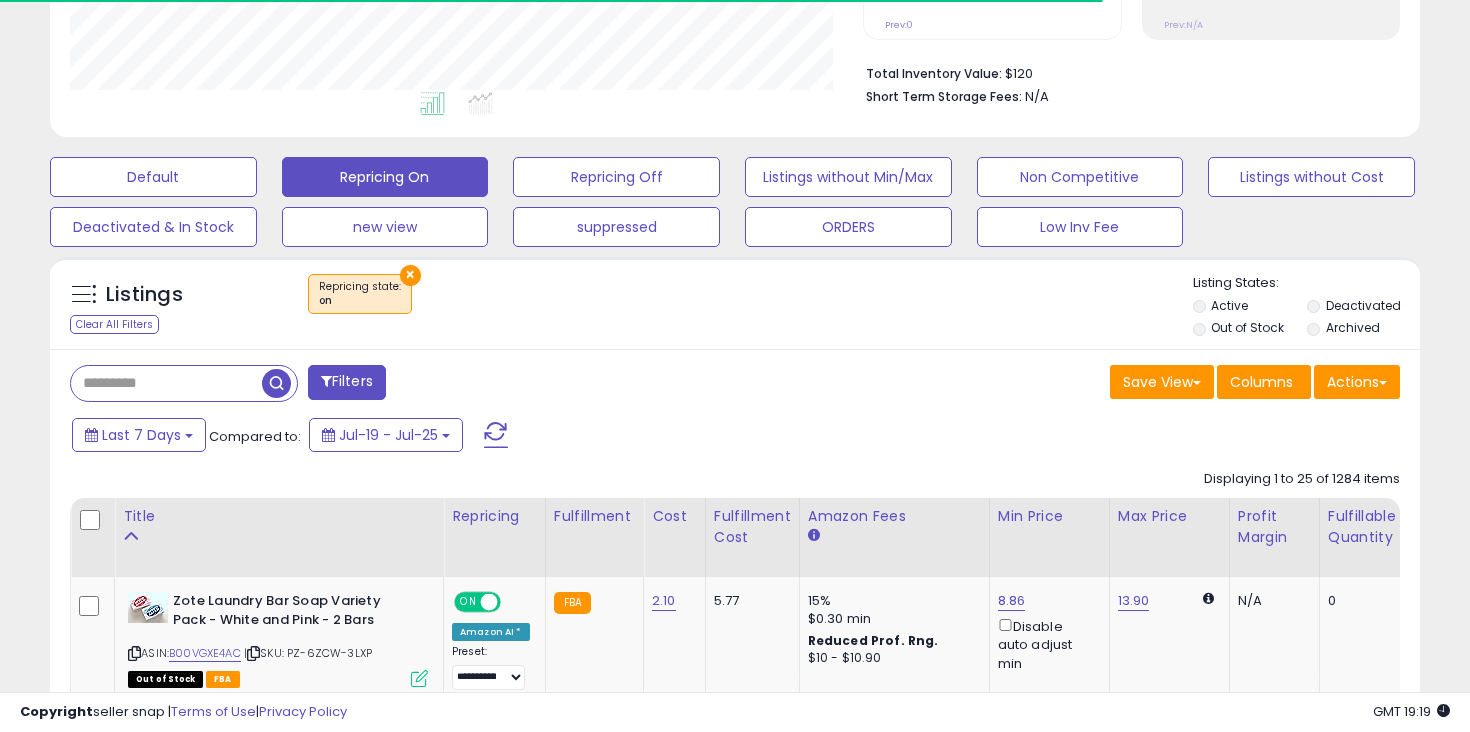 scroll, scrollTop: 614, scrollLeft: 0, axis: vertical 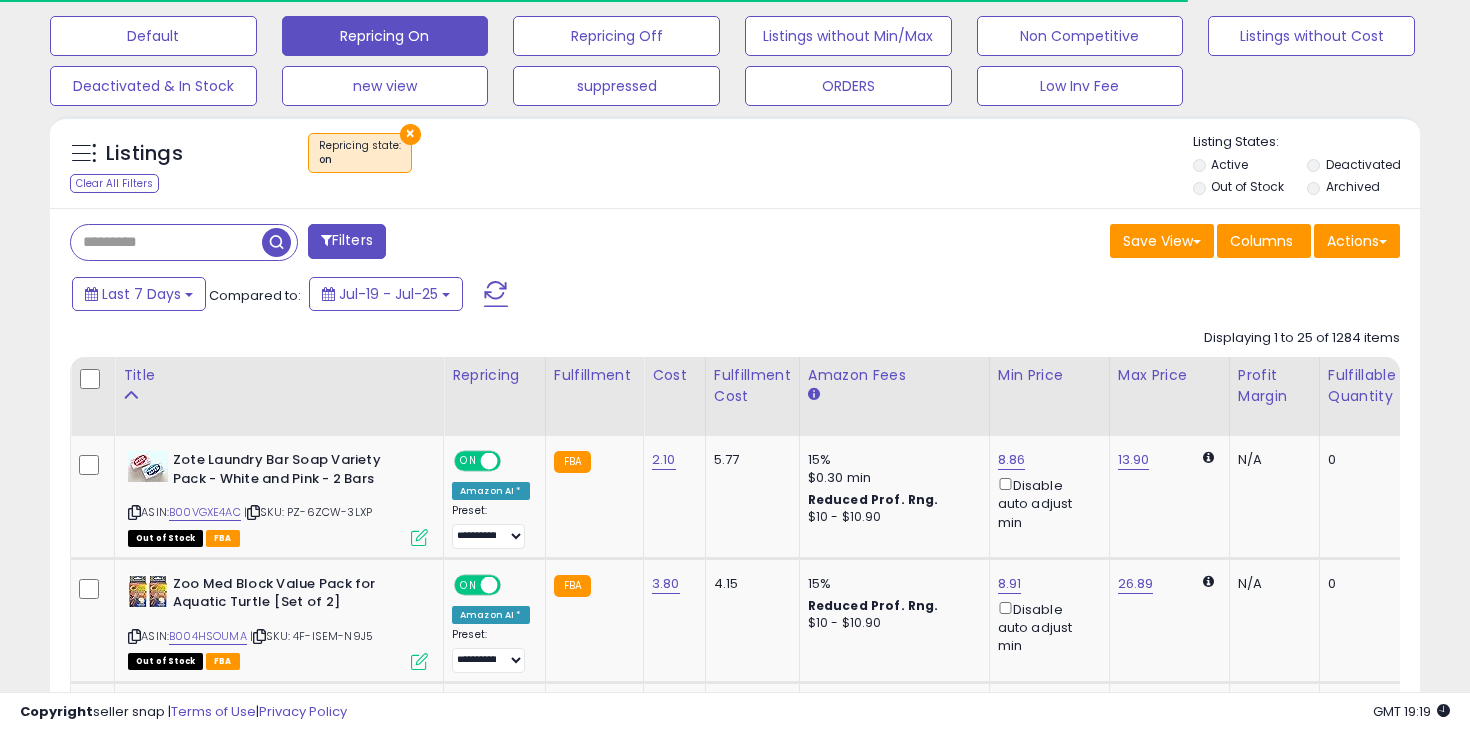 click at bounding box center (166, 242) 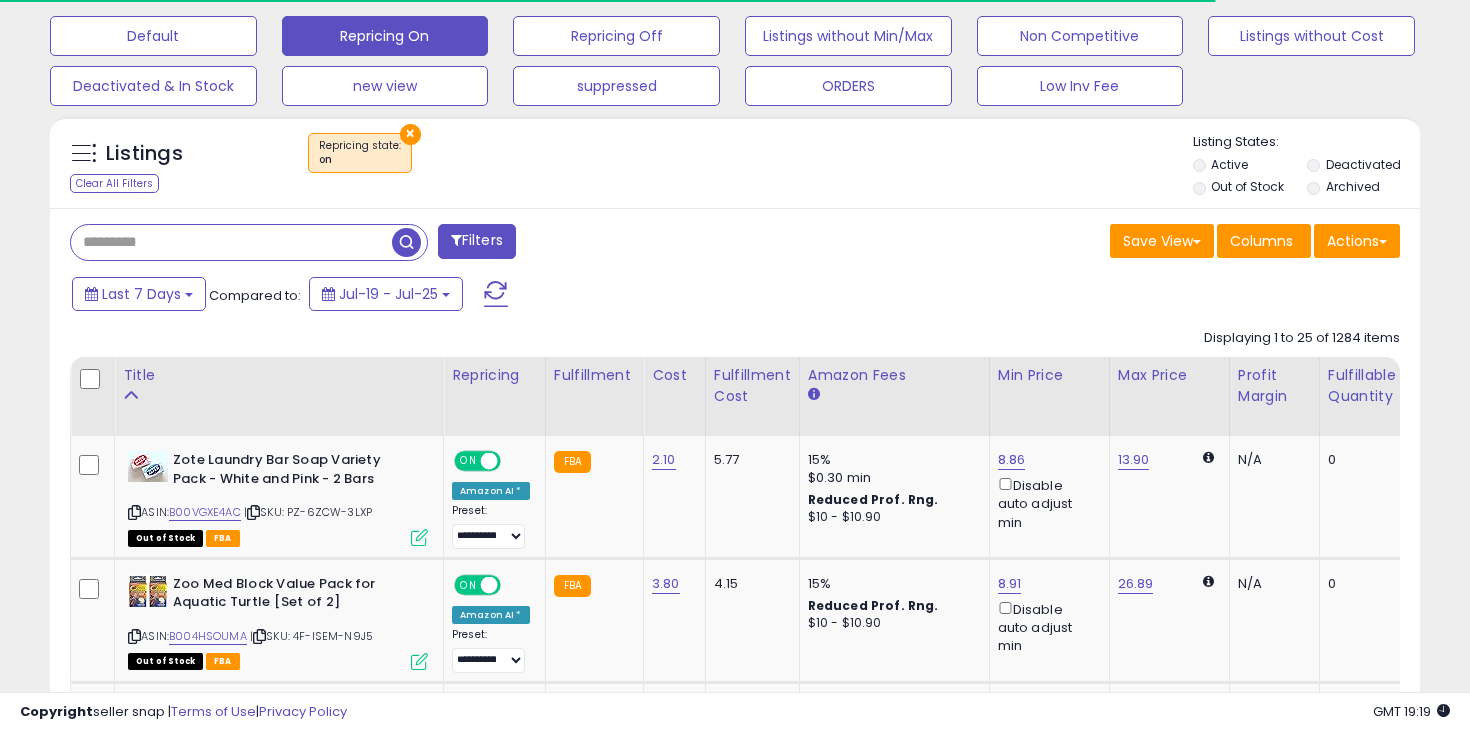 paste on "**********" 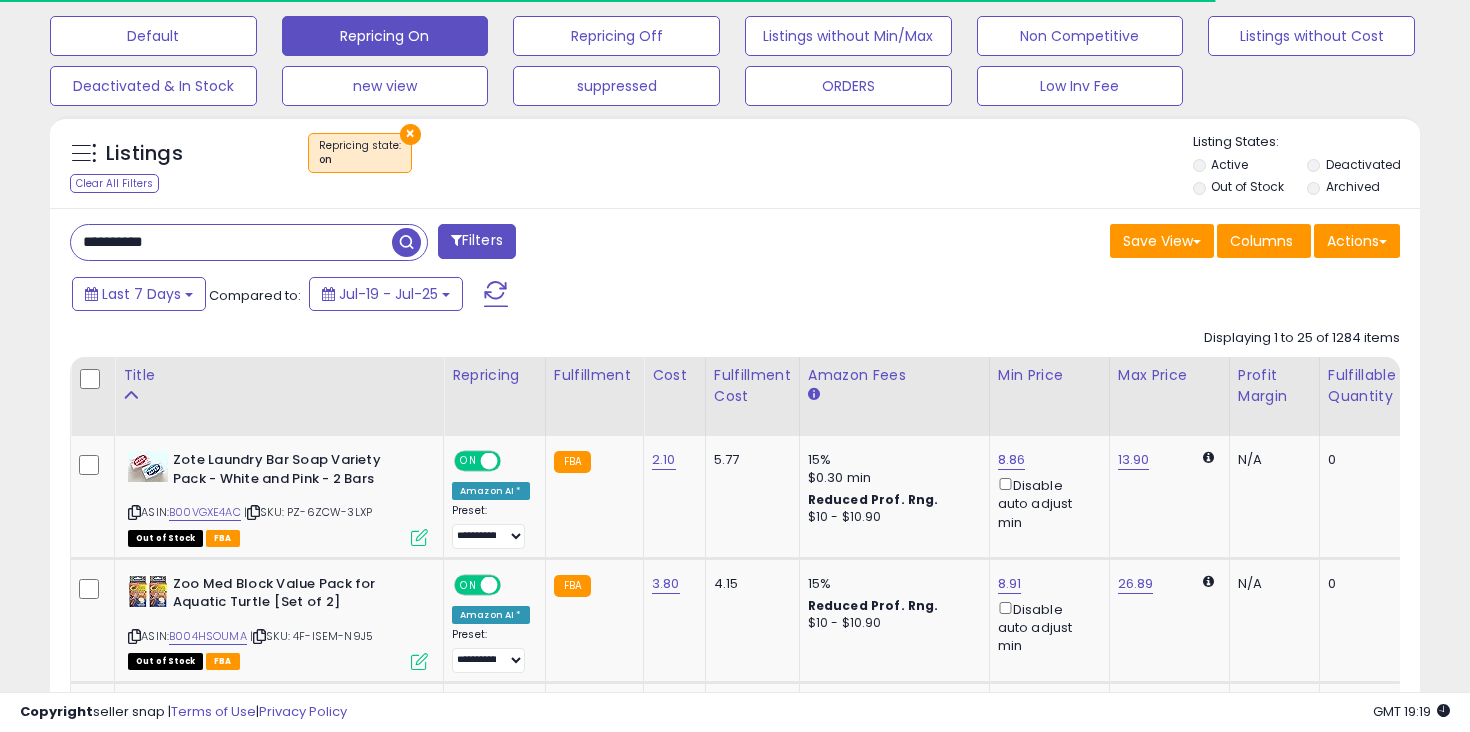 type on "**********" 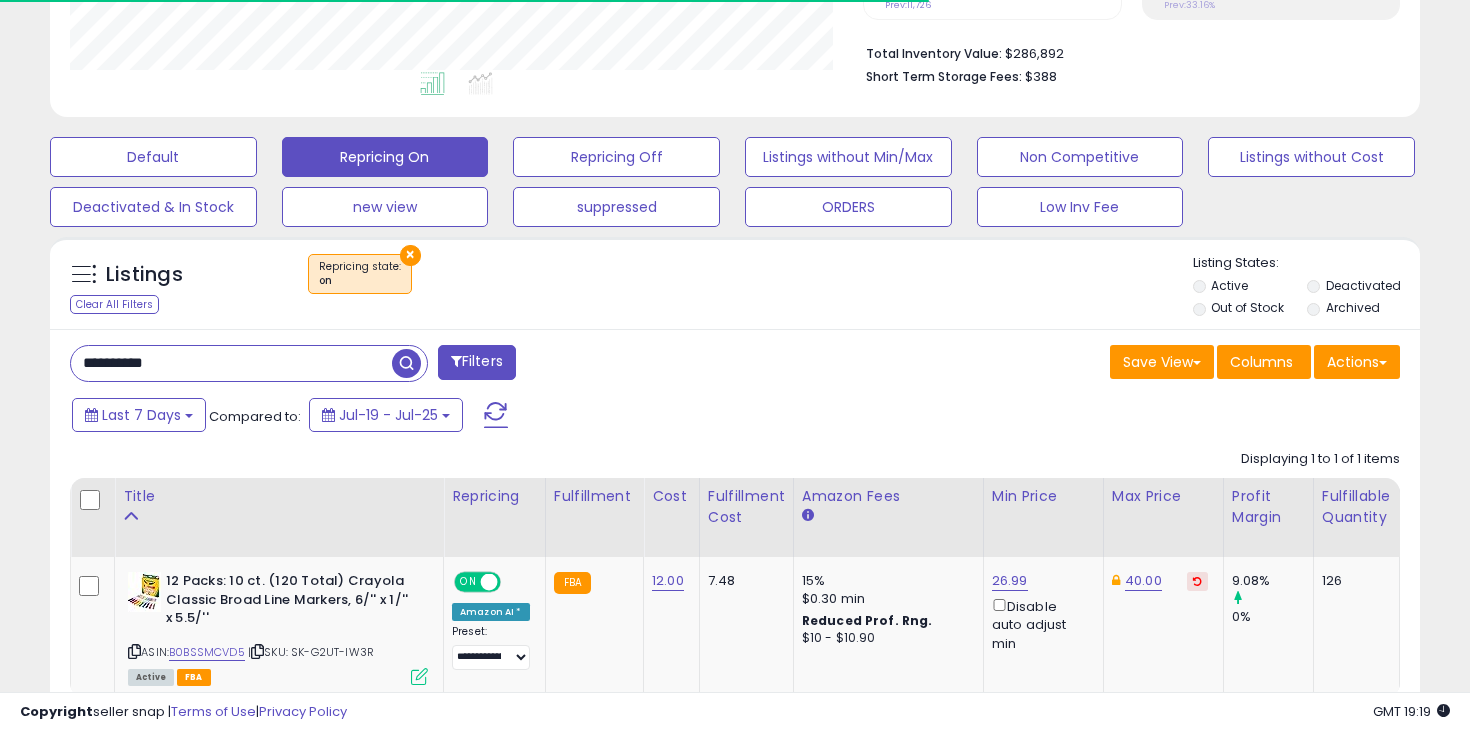 scroll, scrollTop: 614, scrollLeft: 0, axis: vertical 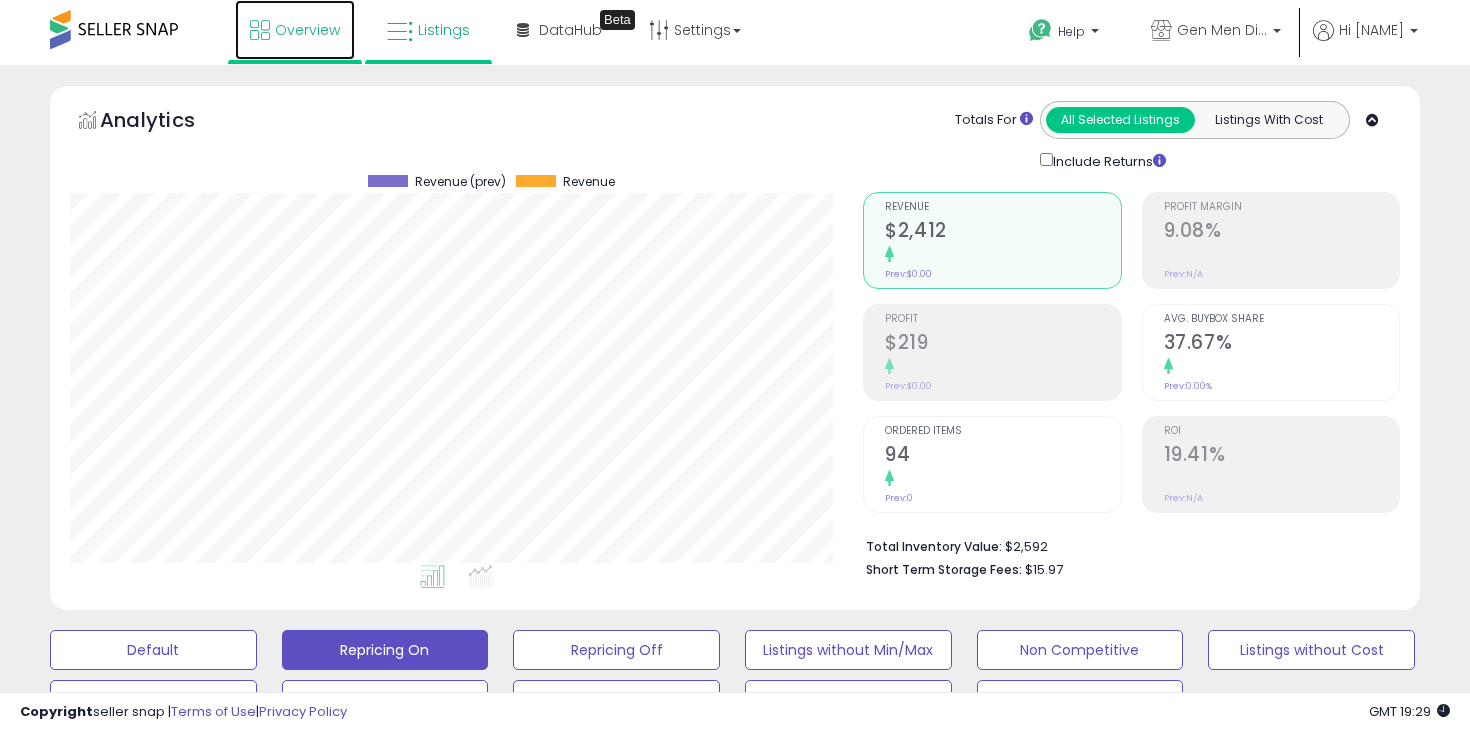click on "Overview" at bounding box center (307, 30) 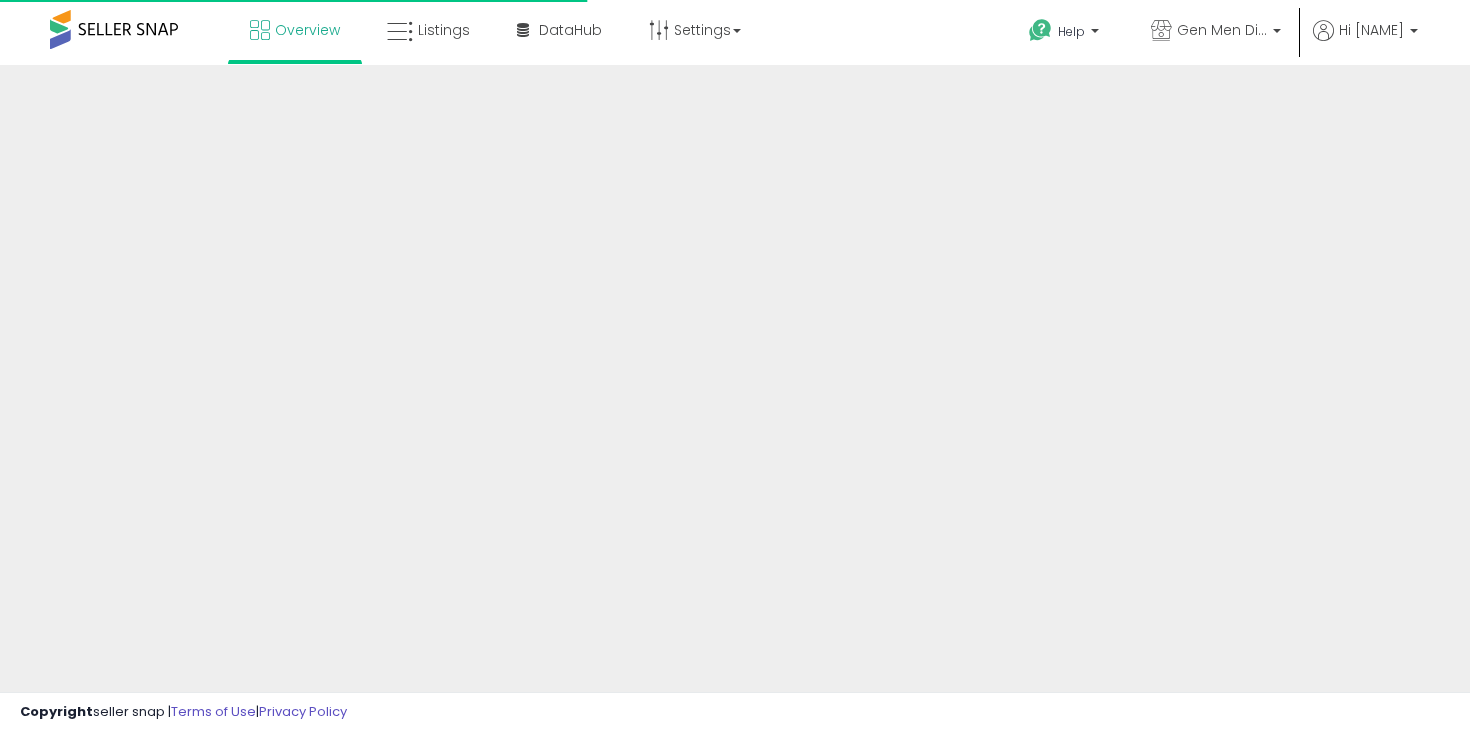 scroll, scrollTop: 0, scrollLeft: 0, axis: both 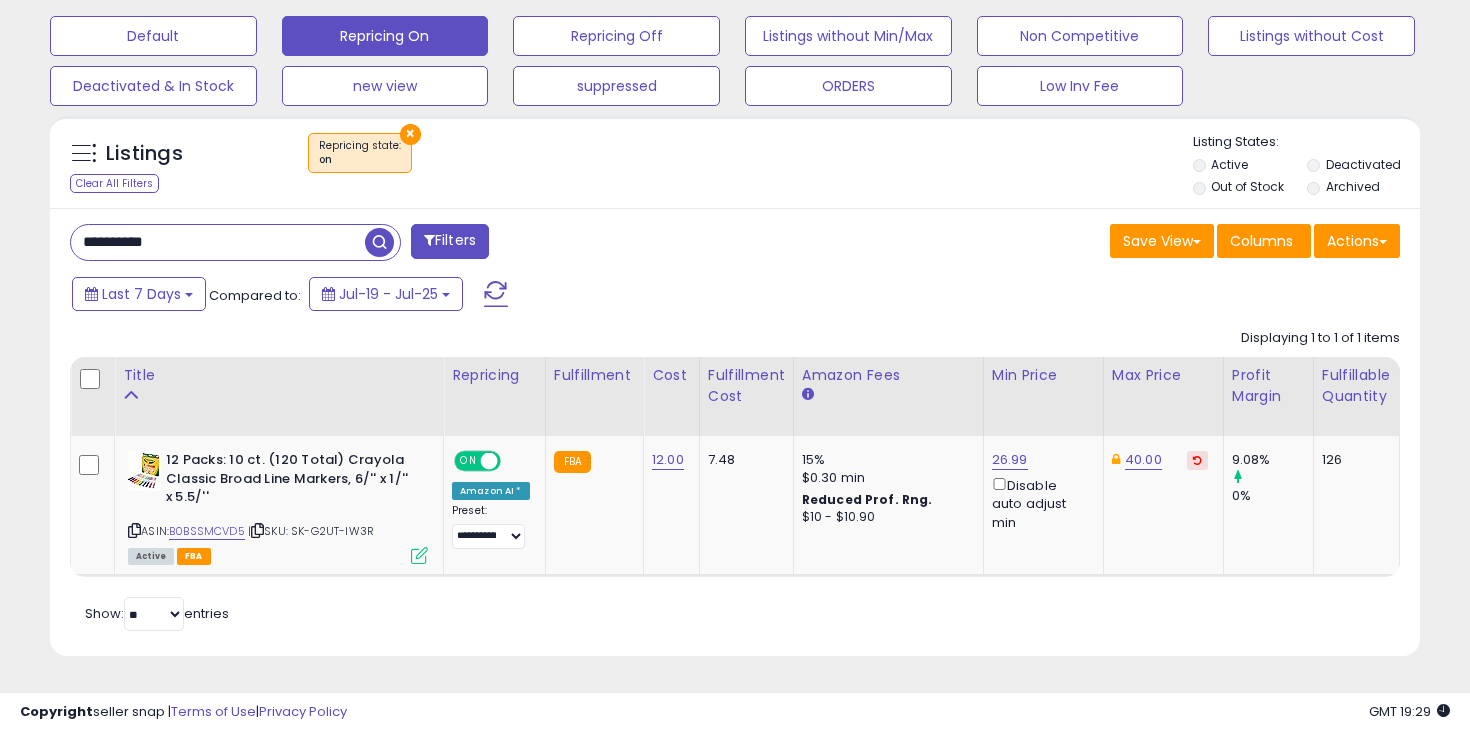 click on "**********" at bounding box center [218, 242] 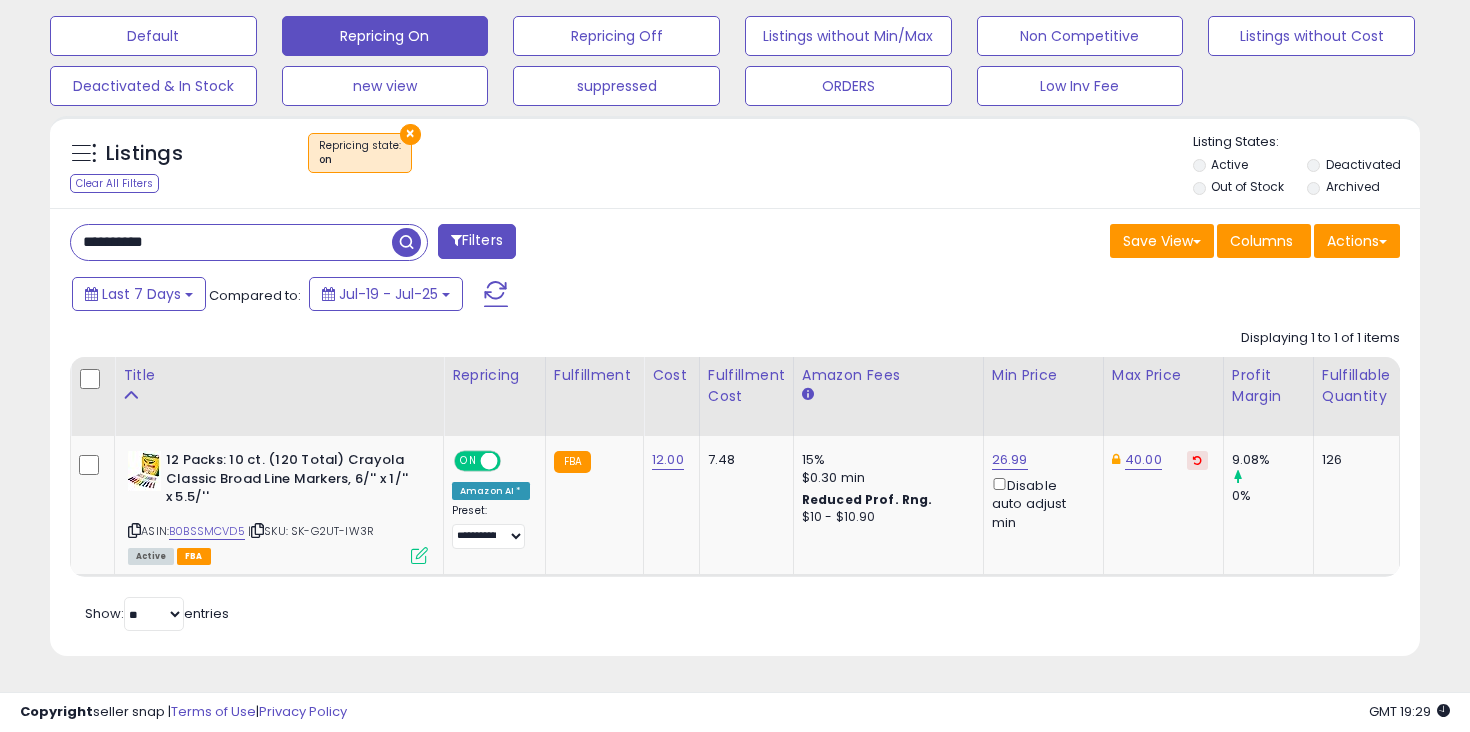 type on "**********" 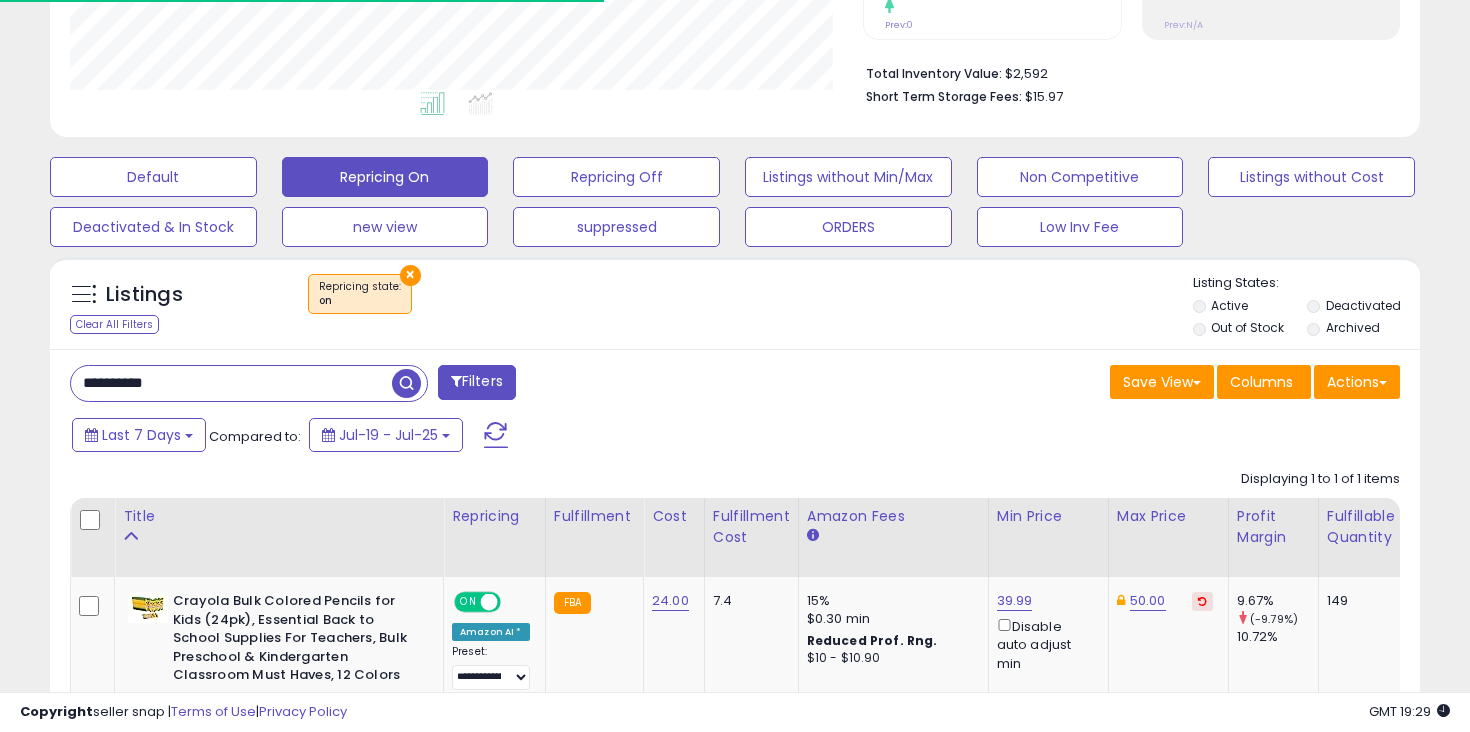 scroll, scrollTop: 614, scrollLeft: 0, axis: vertical 